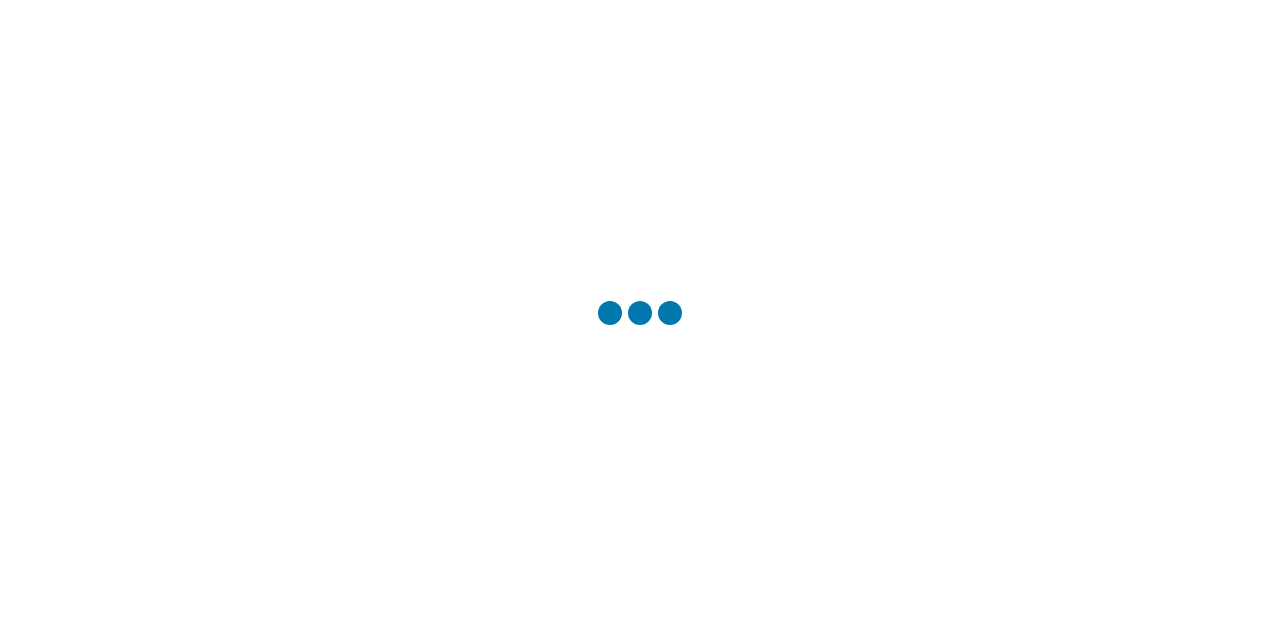 scroll, scrollTop: 0, scrollLeft: 0, axis: both 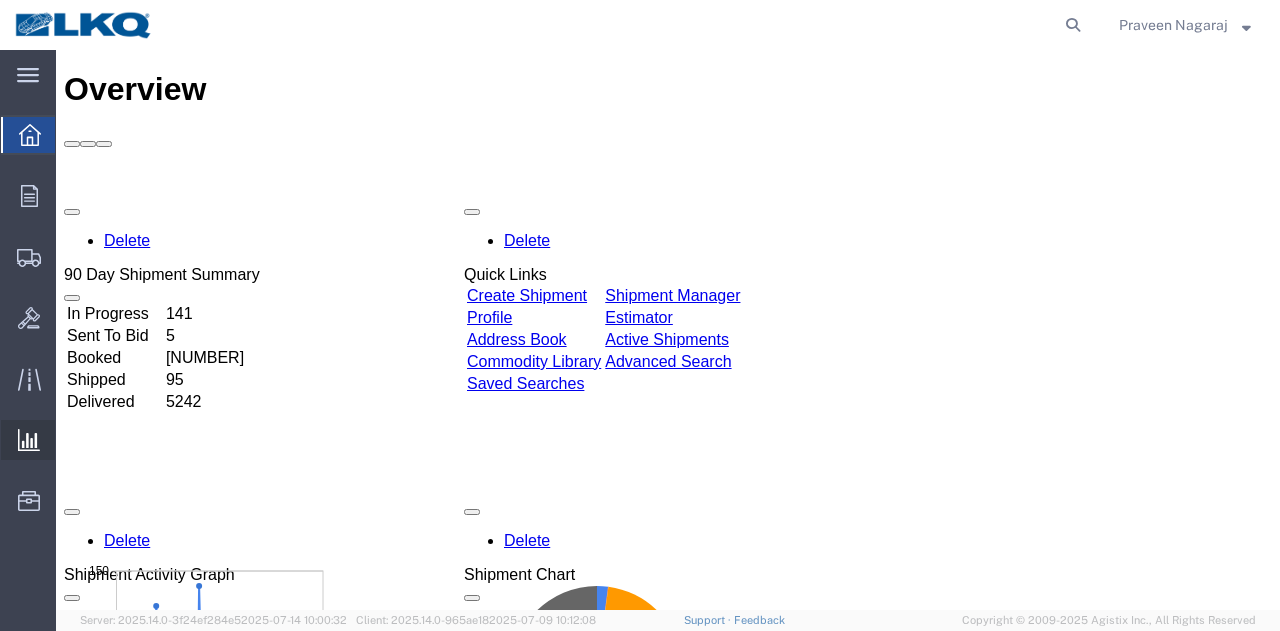 click on "Ad Hoc Reports" 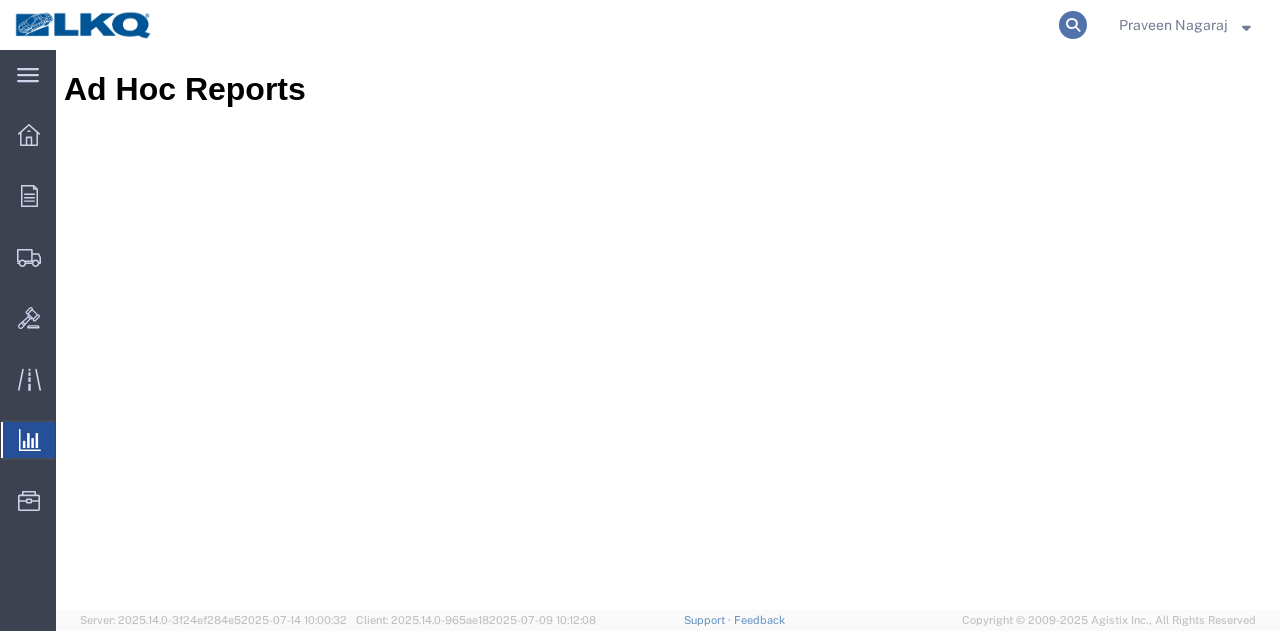 click 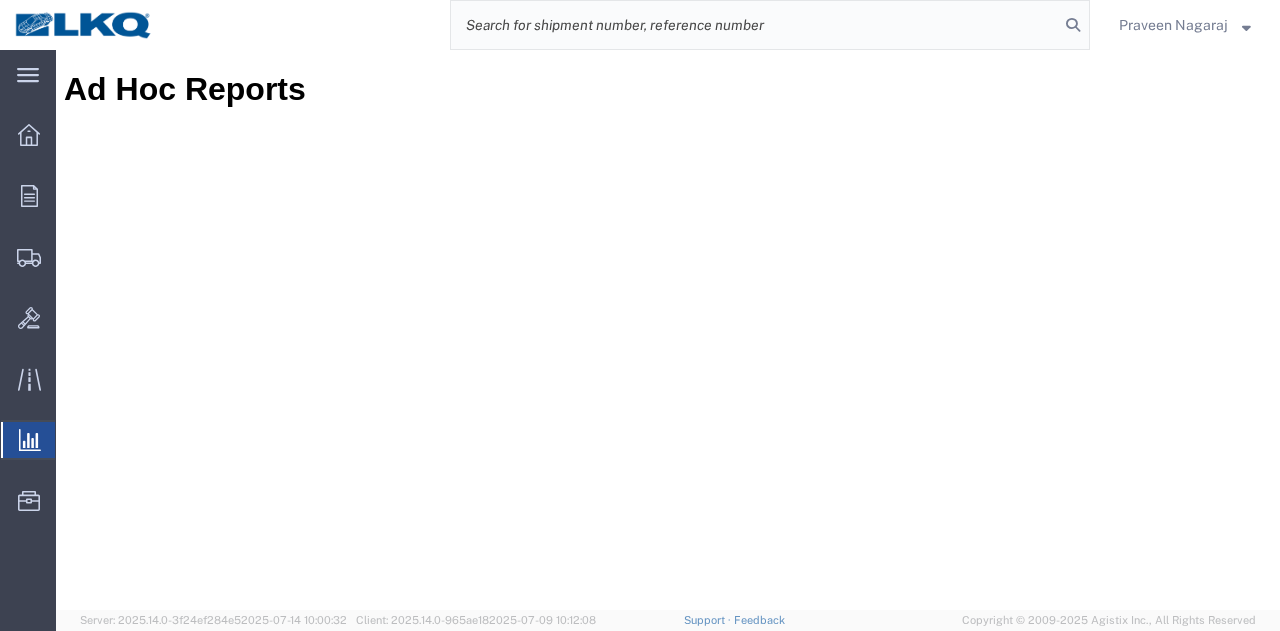 click 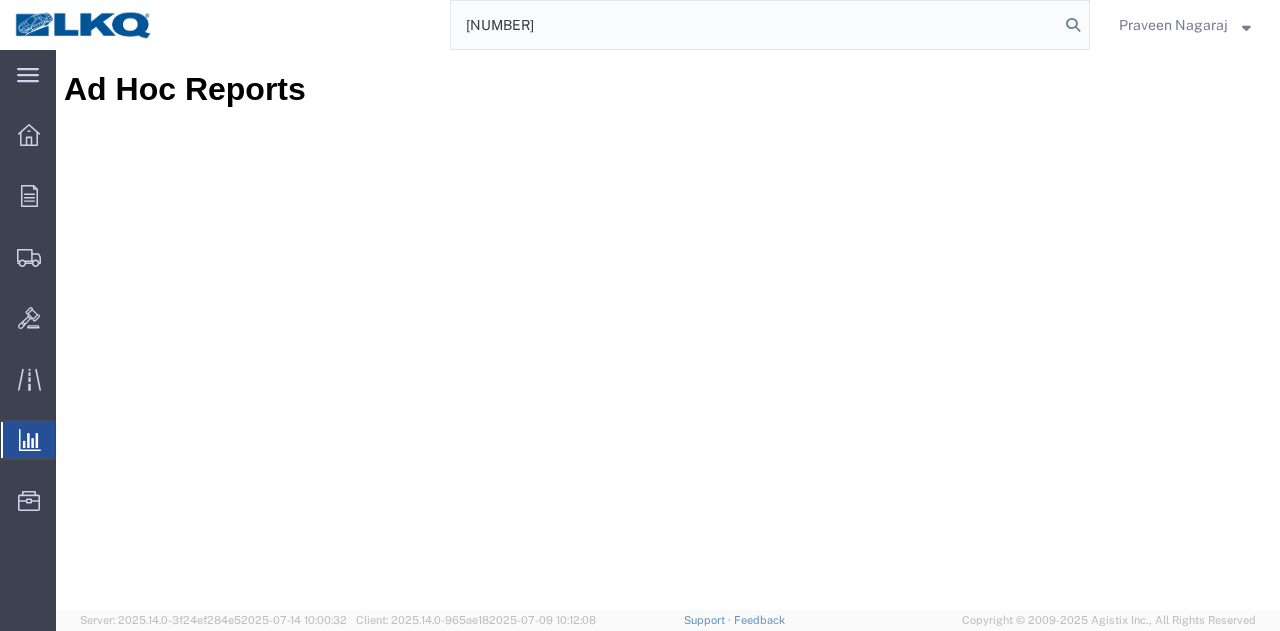 type on "[NUMBER]" 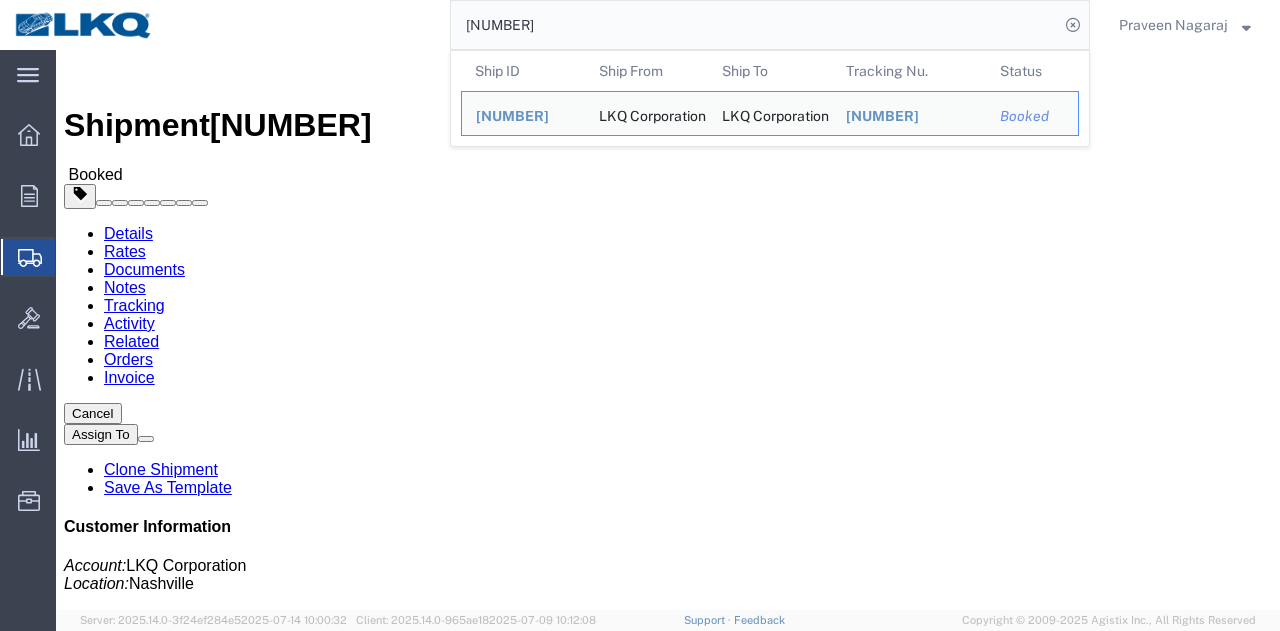 click on "Tracking" 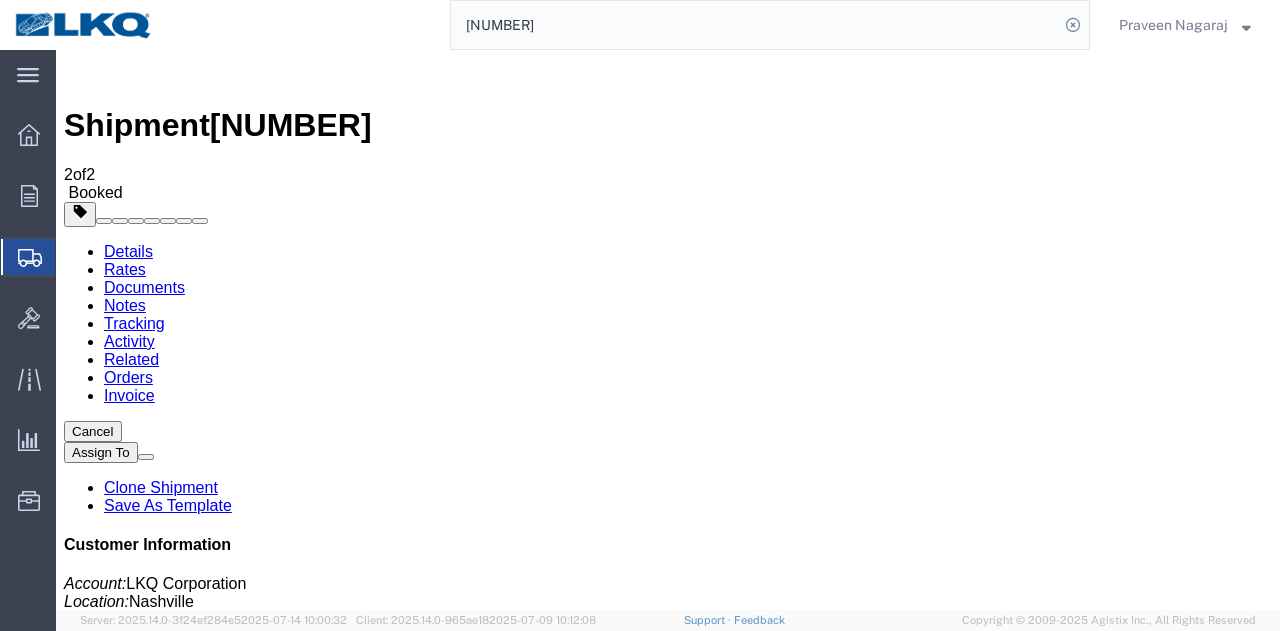 click on "Add New Tracking" at bounding box center (229, 1156) 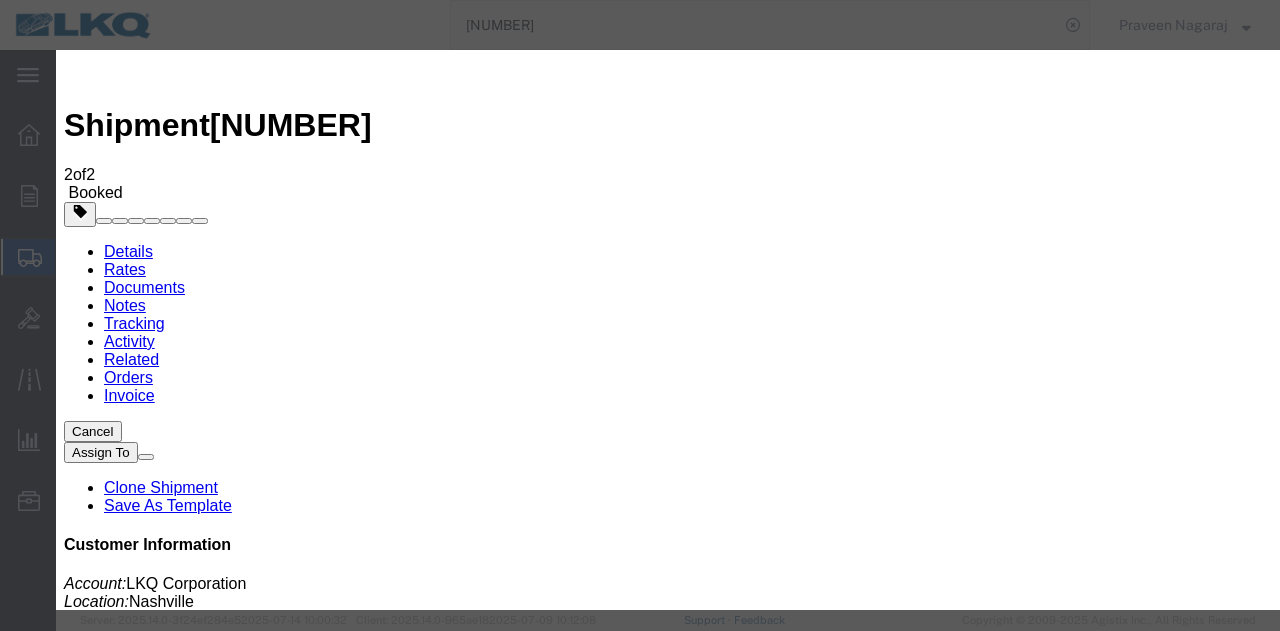 type on "07/15/2025" 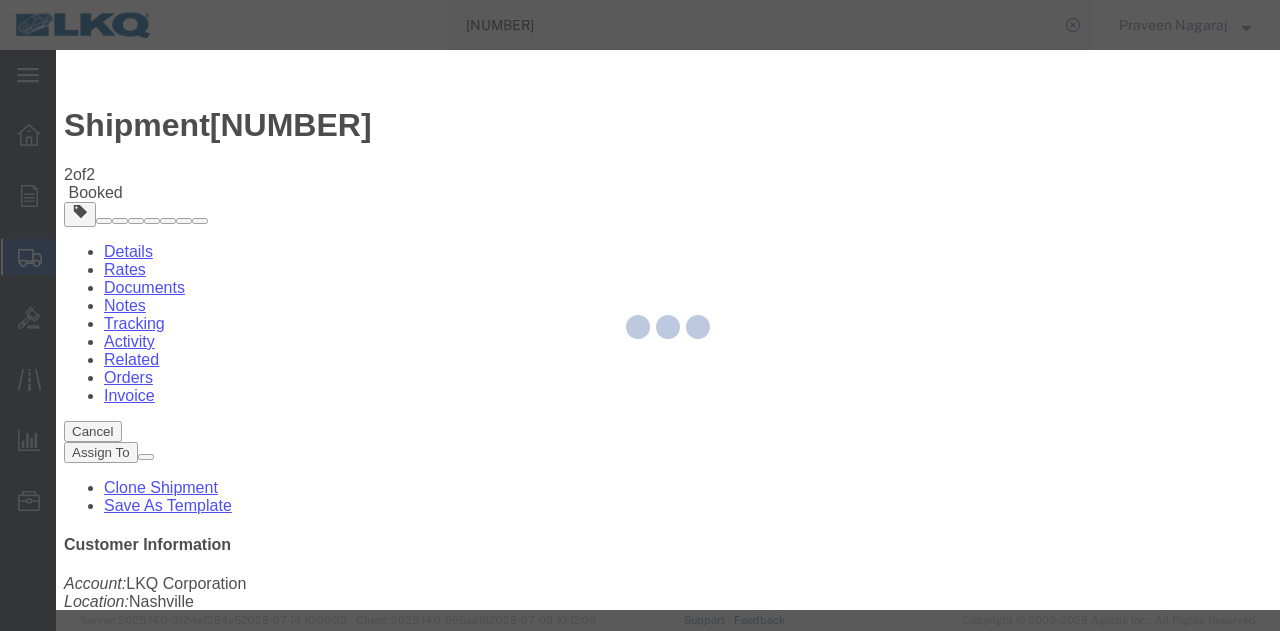 type 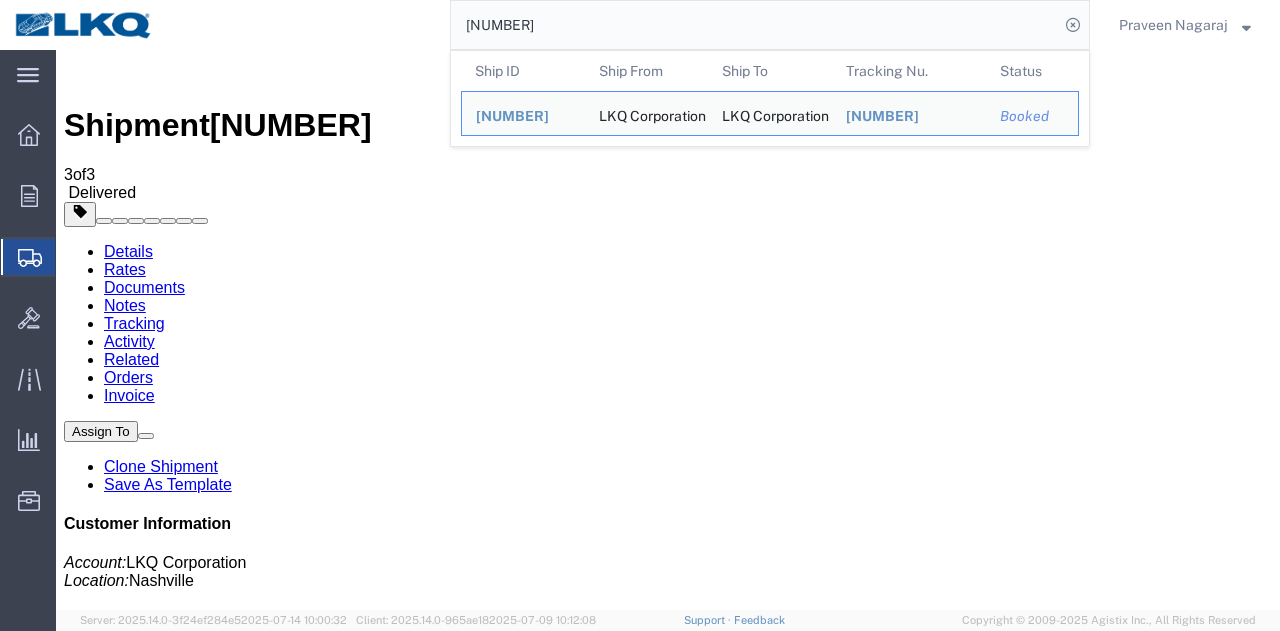 drag, startPoint x: 587, startPoint y: 15, endPoint x: 288, endPoint y: 15, distance: 299 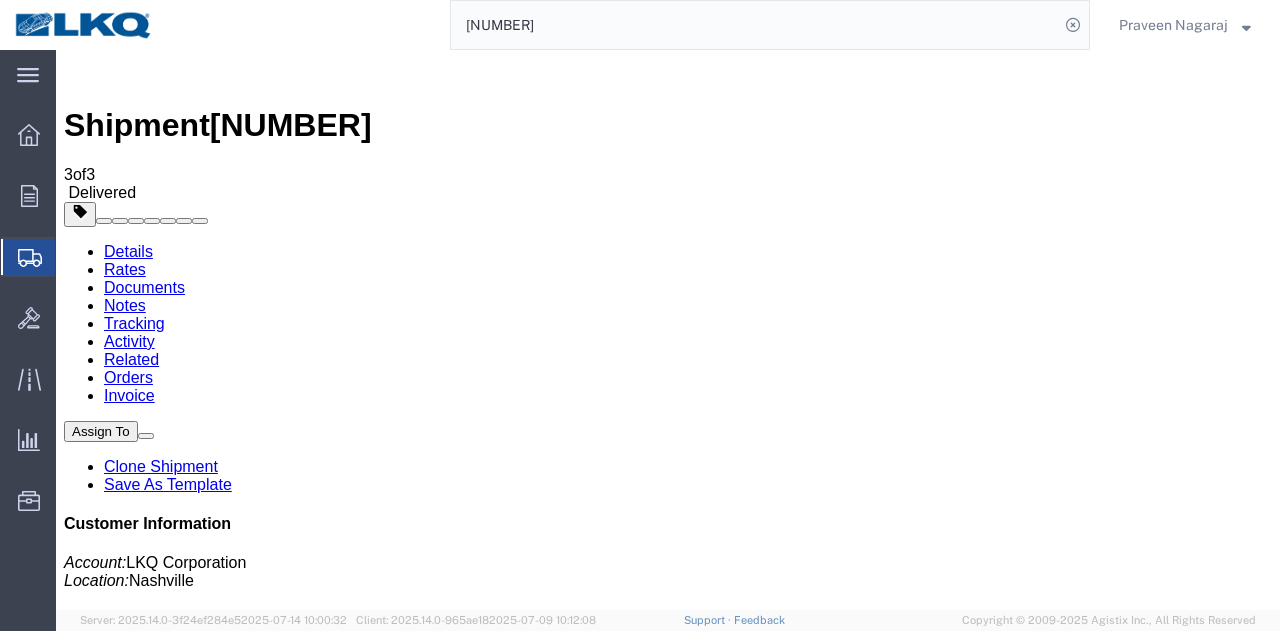 paste on "[NUMBER]" 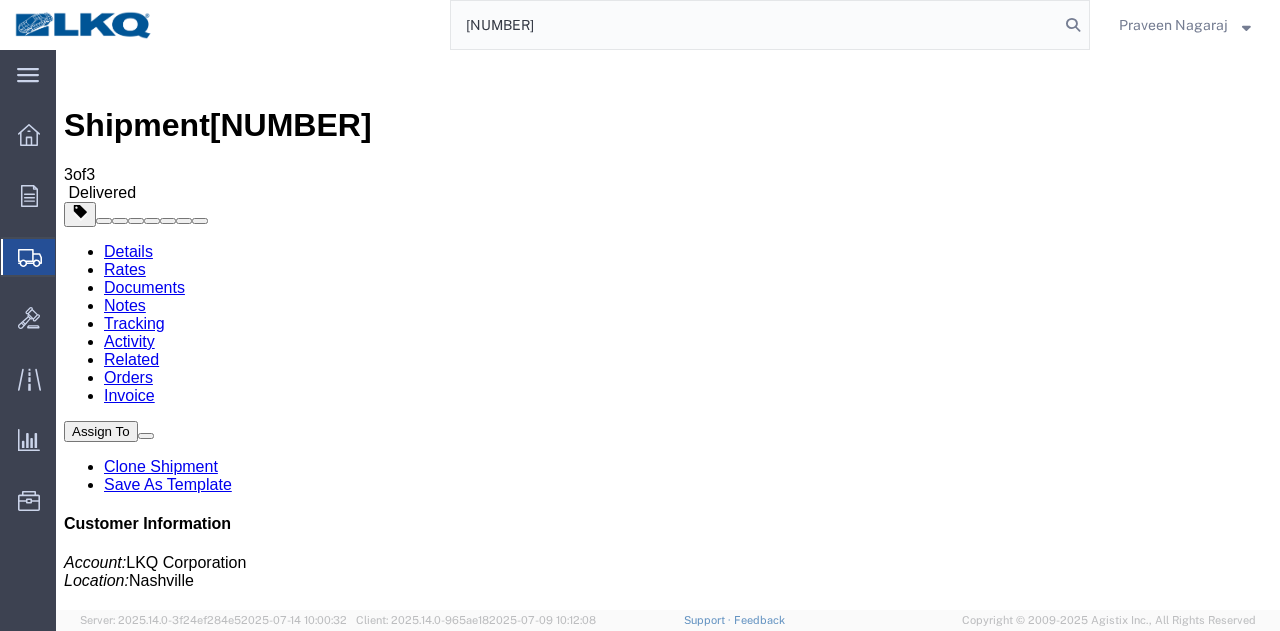 type on "[NUMBER]" 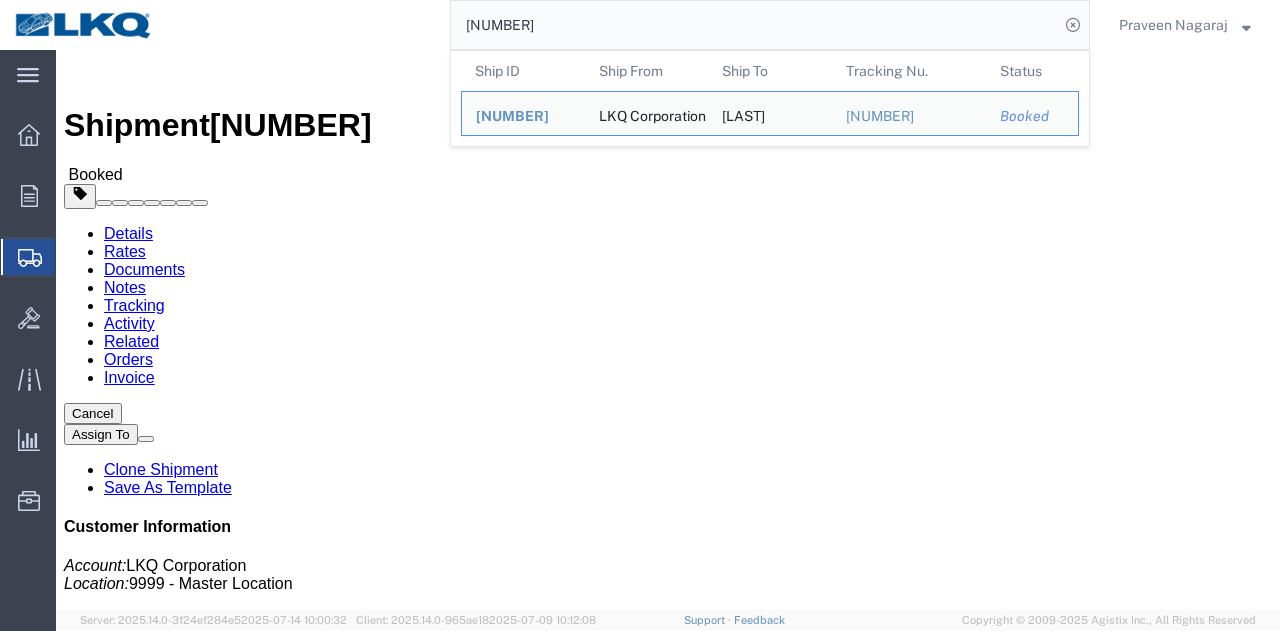 click on "Tracking" 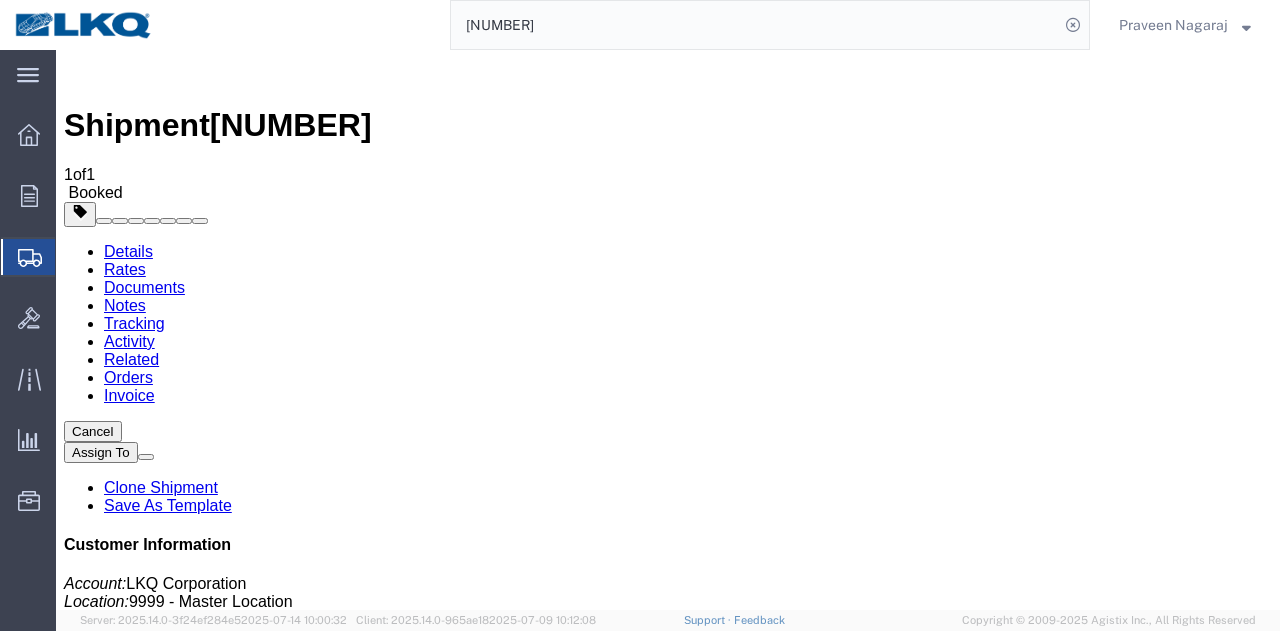 click on "Add New Tracking" at bounding box center [229, 1156] 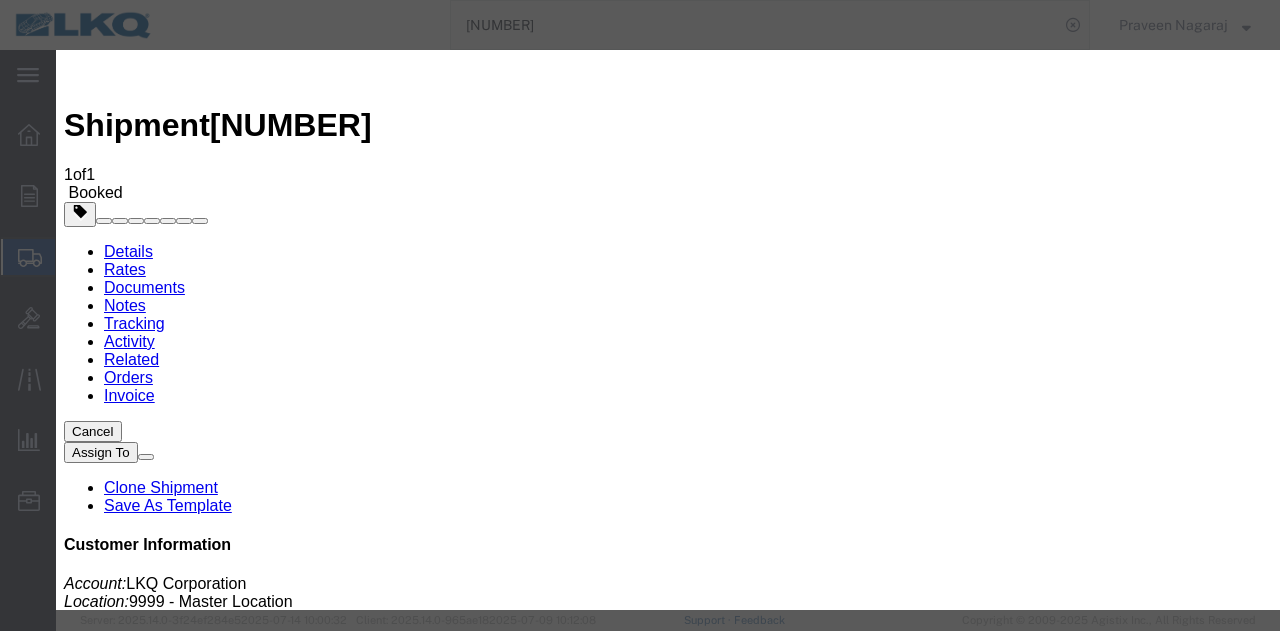 type on "07/15/2025" 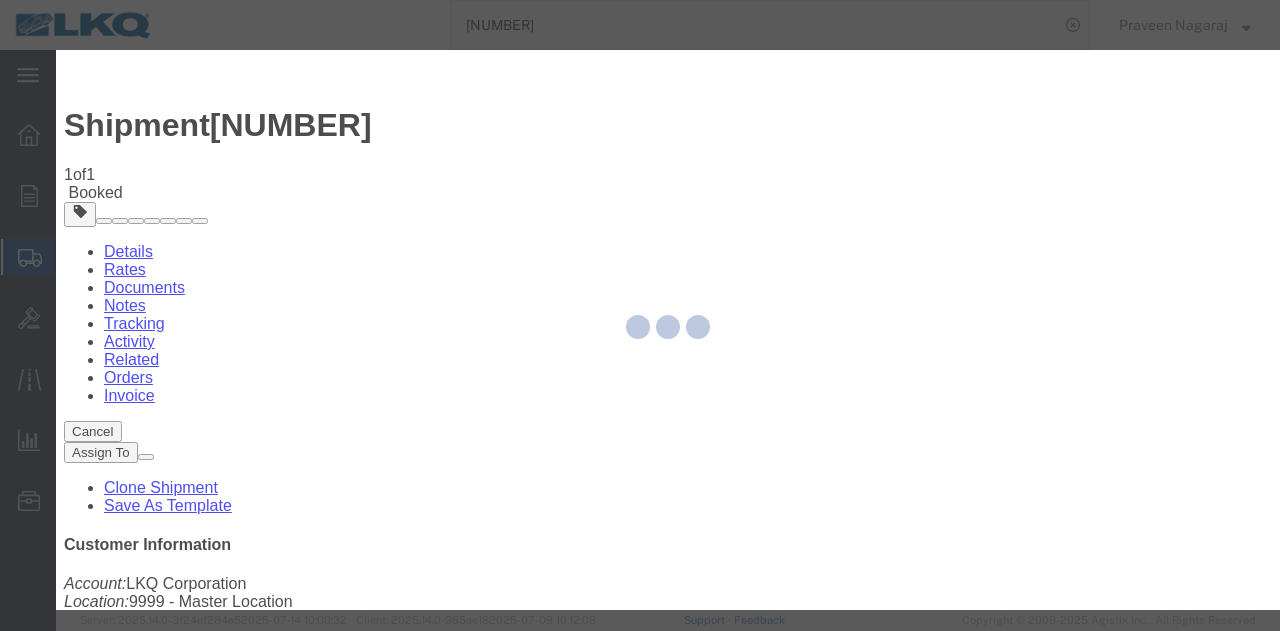 type 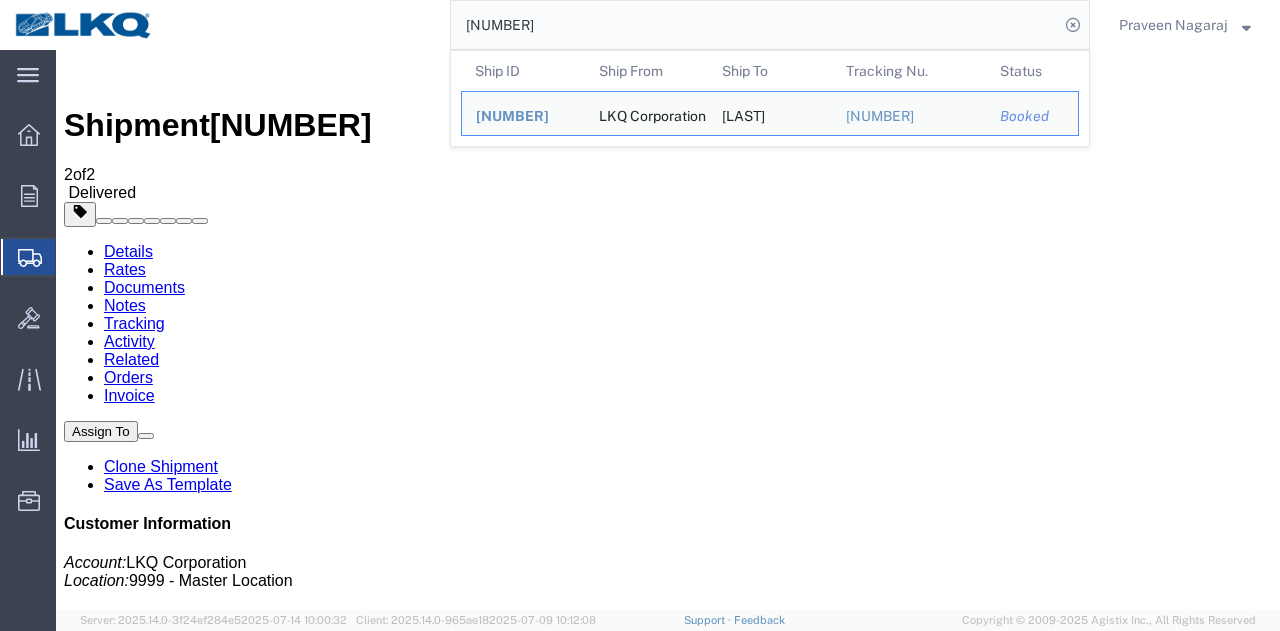 drag, startPoint x: 565, startPoint y: 33, endPoint x: 374, endPoint y: 37, distance: 191.04189 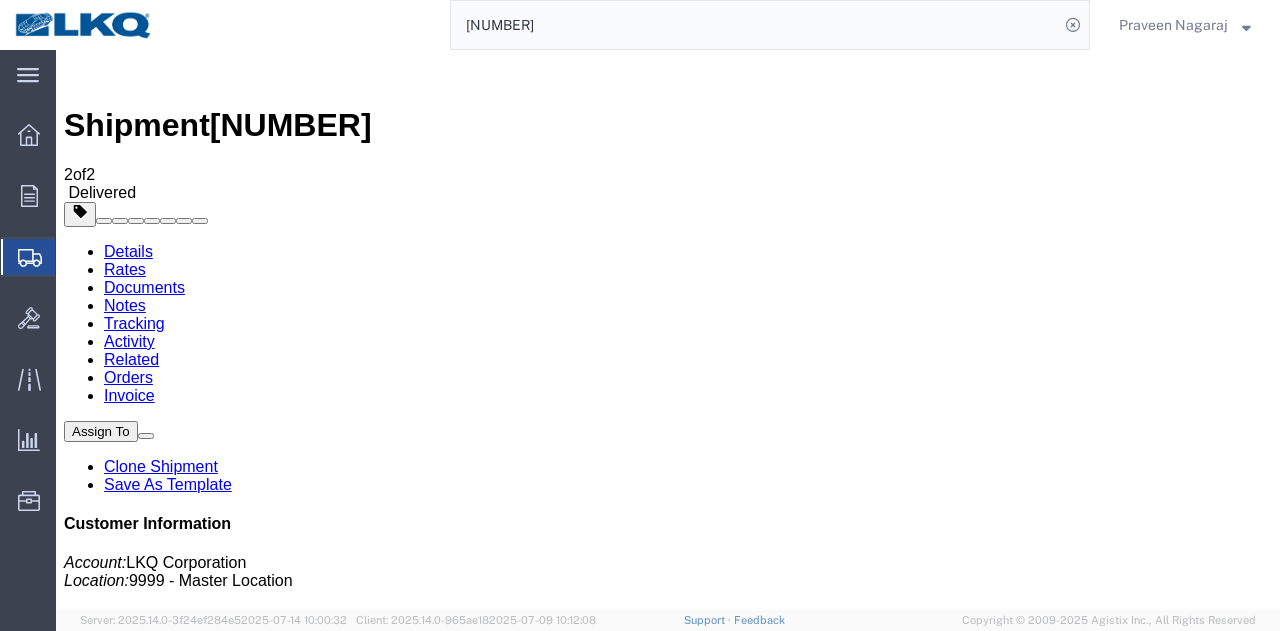 paste on "[NUMBER]" 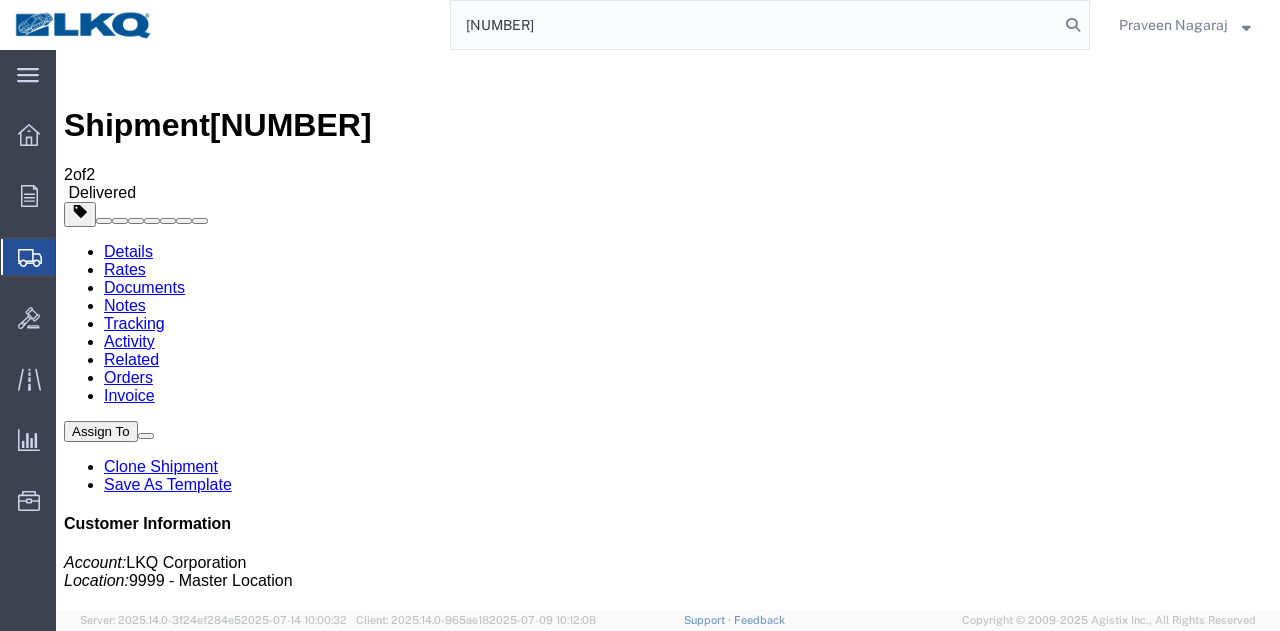 type on "[NUMBER]" 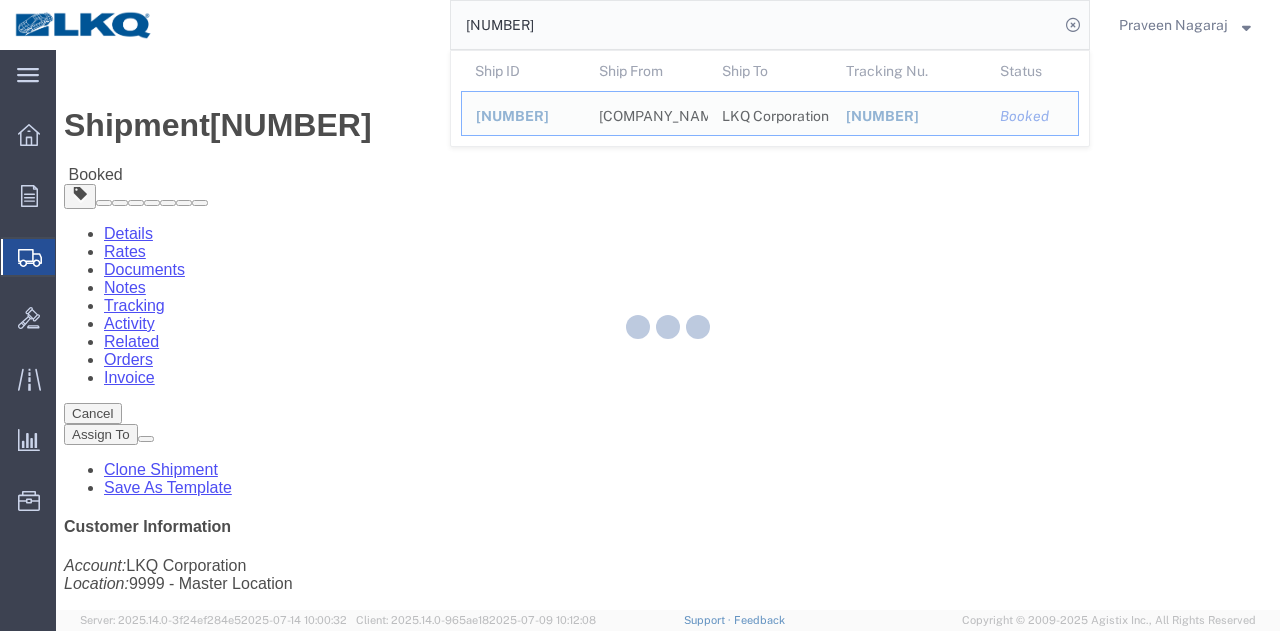 click 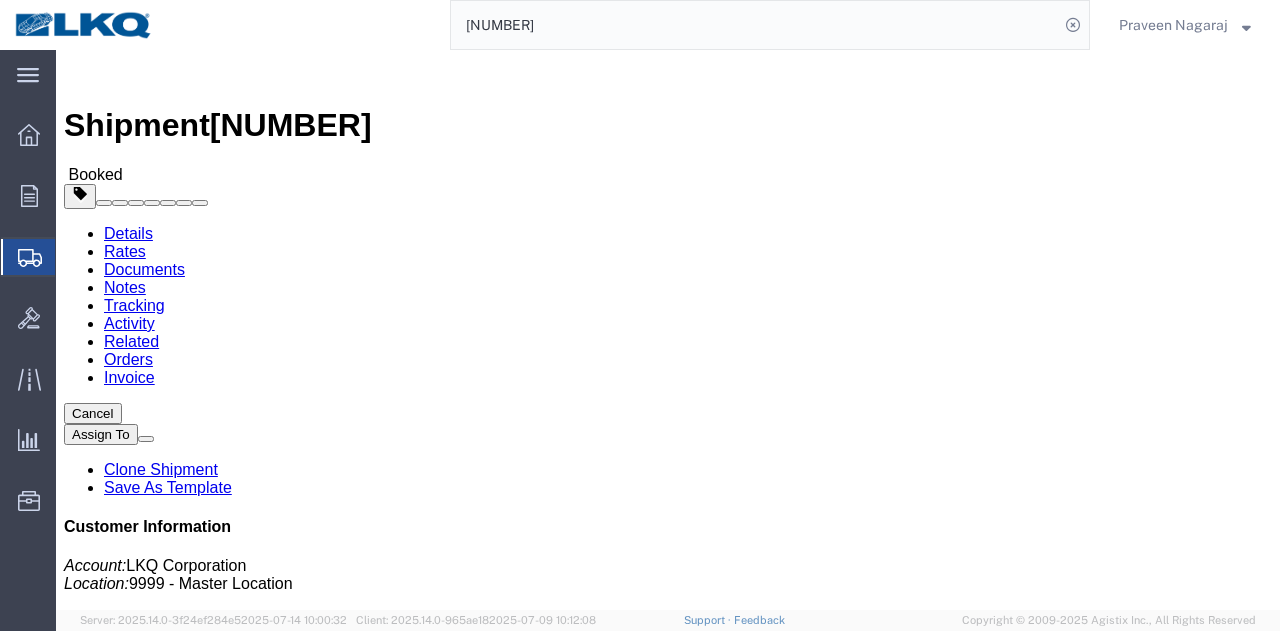 click on "Tracking" 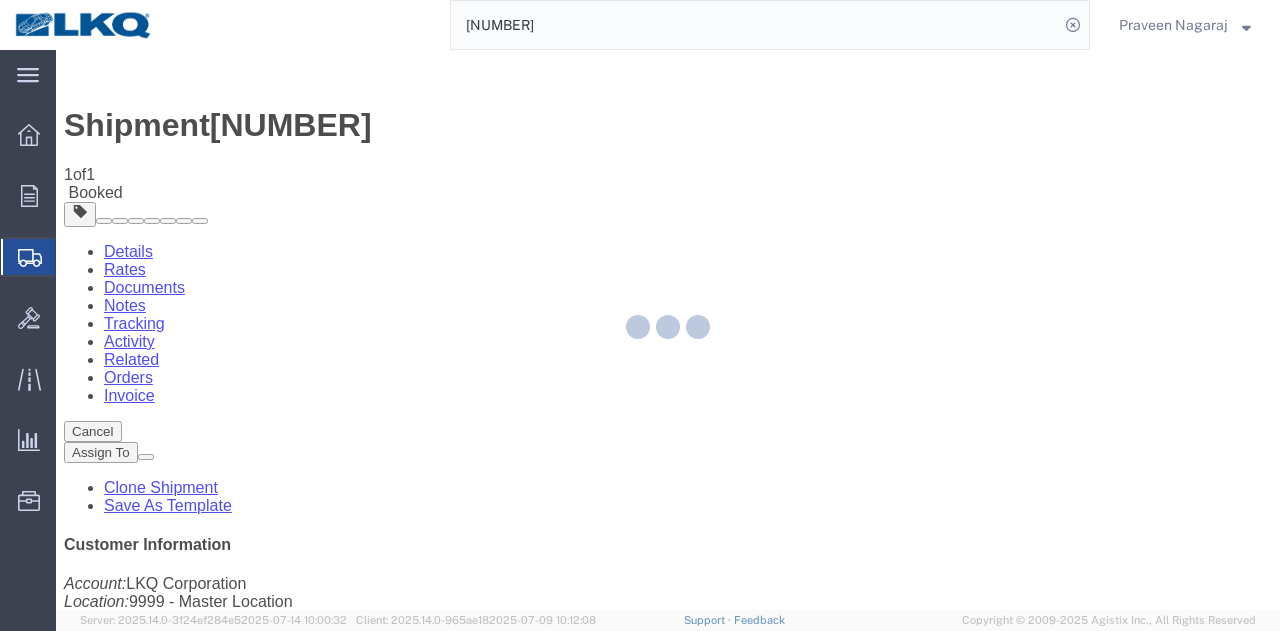 click 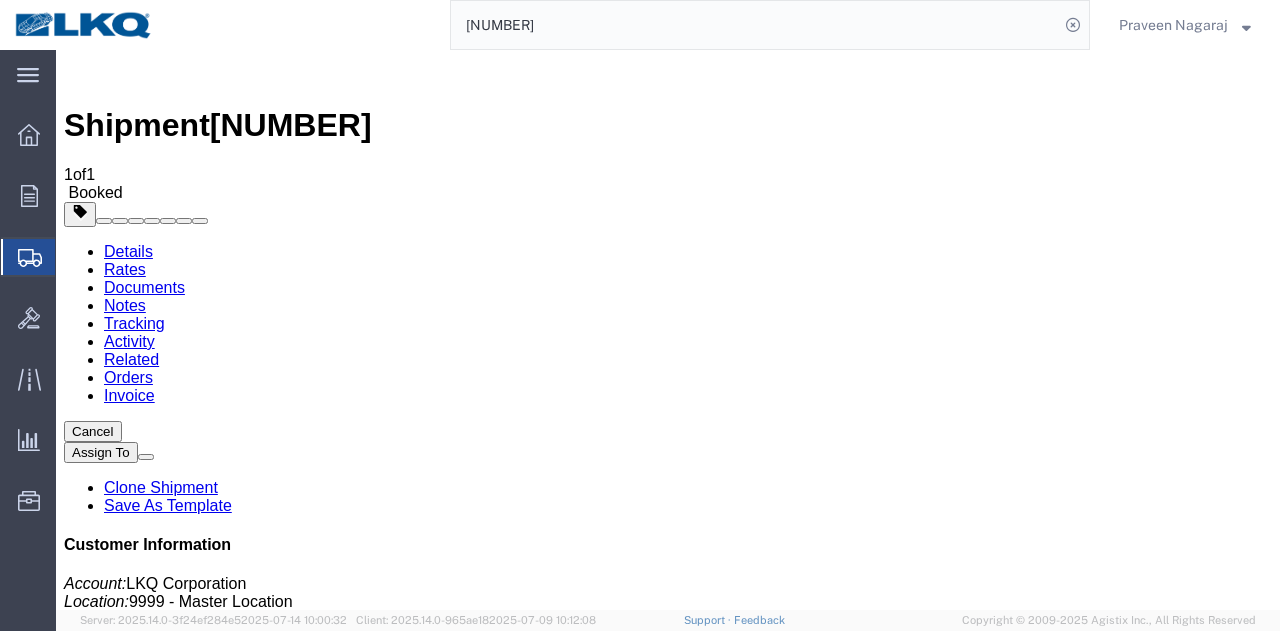 click on "Add New Tracking" at bounding box center (229, 1156) 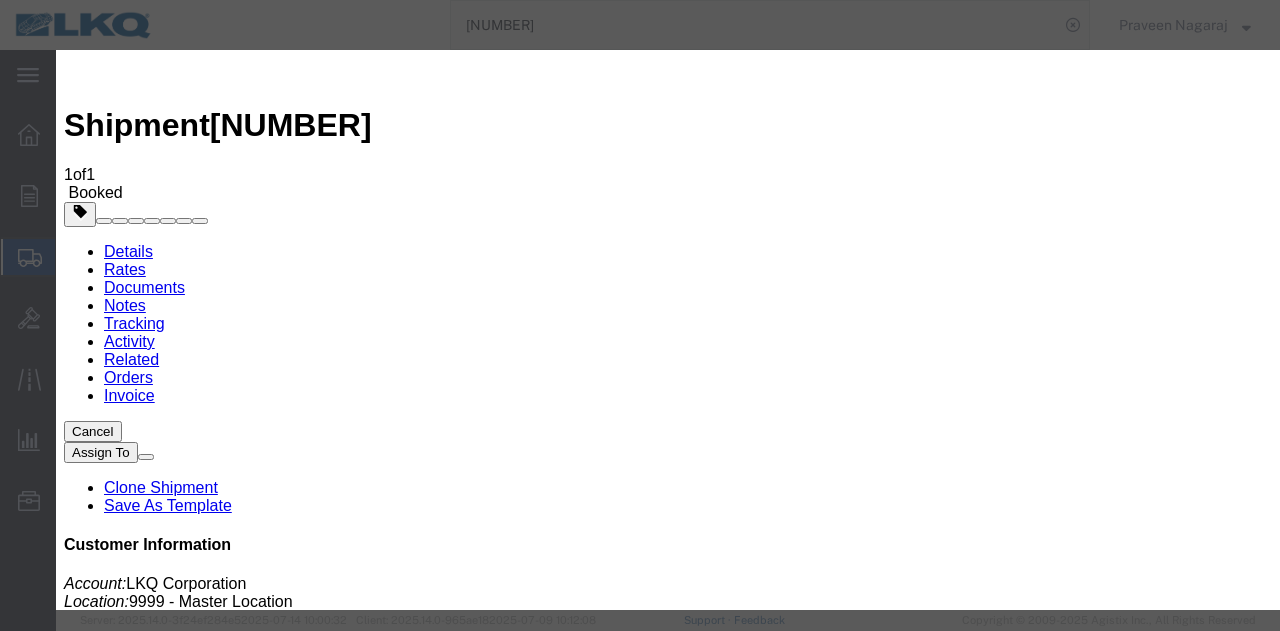 type on "07/15/2025" 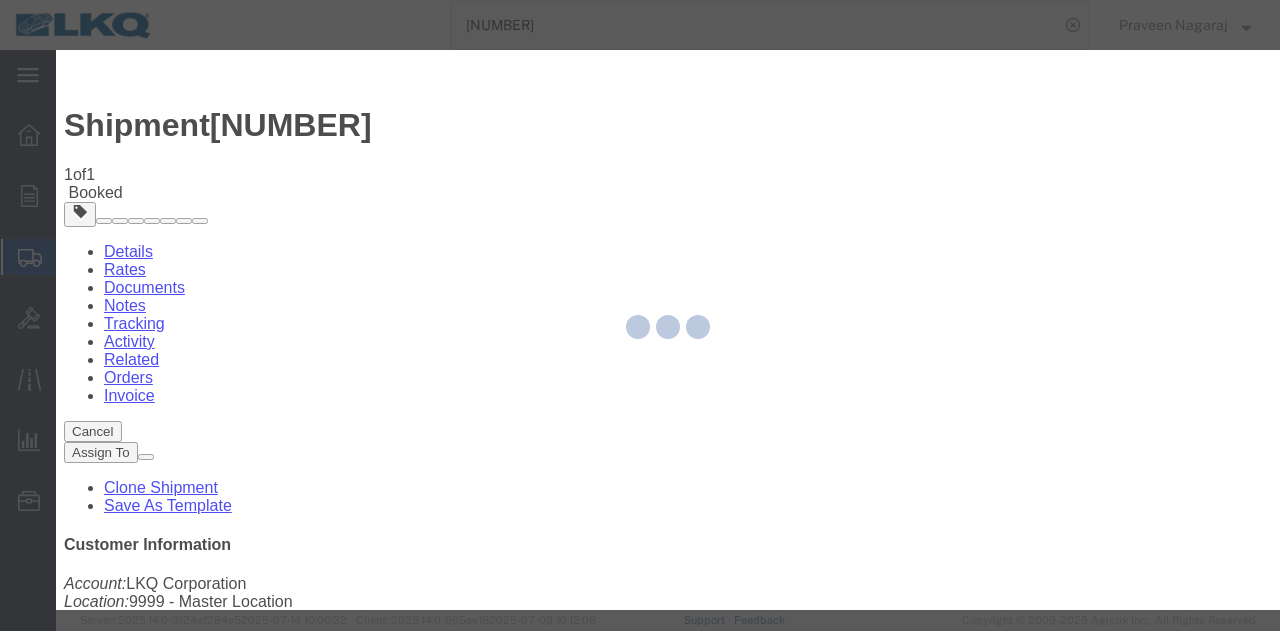 type 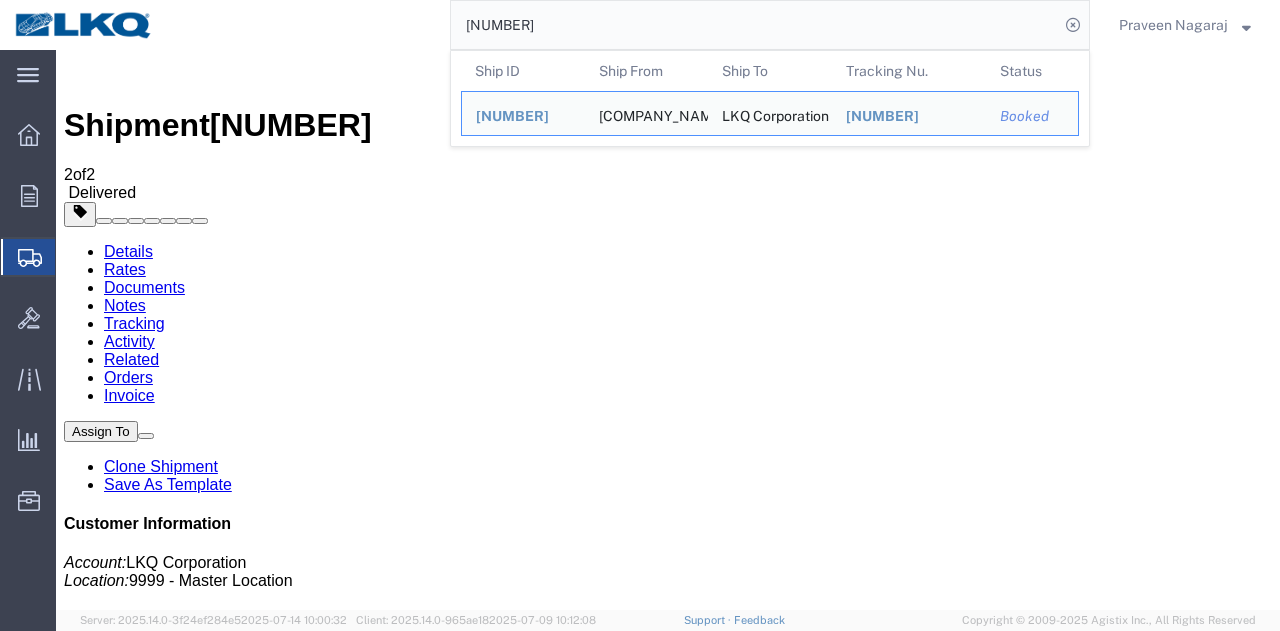drag, startPoint x: 568, startPoint y: 27, endPoint x: 244, endPoint y: -6, distance: 325.6762 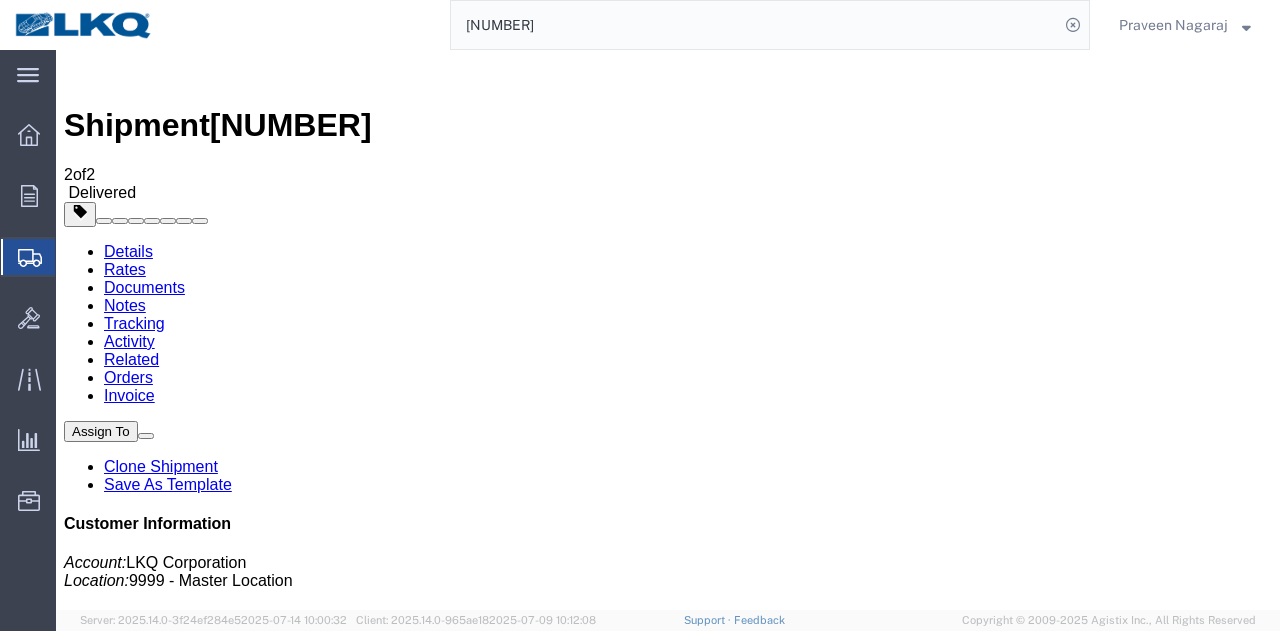paste on "[NUMBER]" 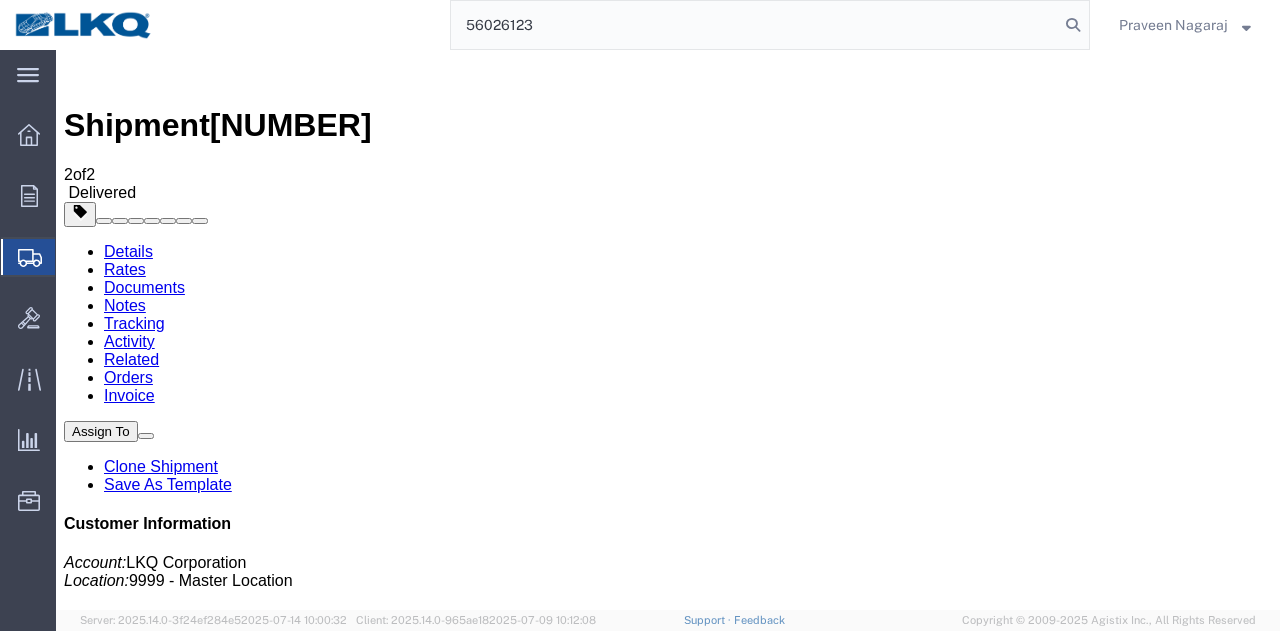 type on "56026123" 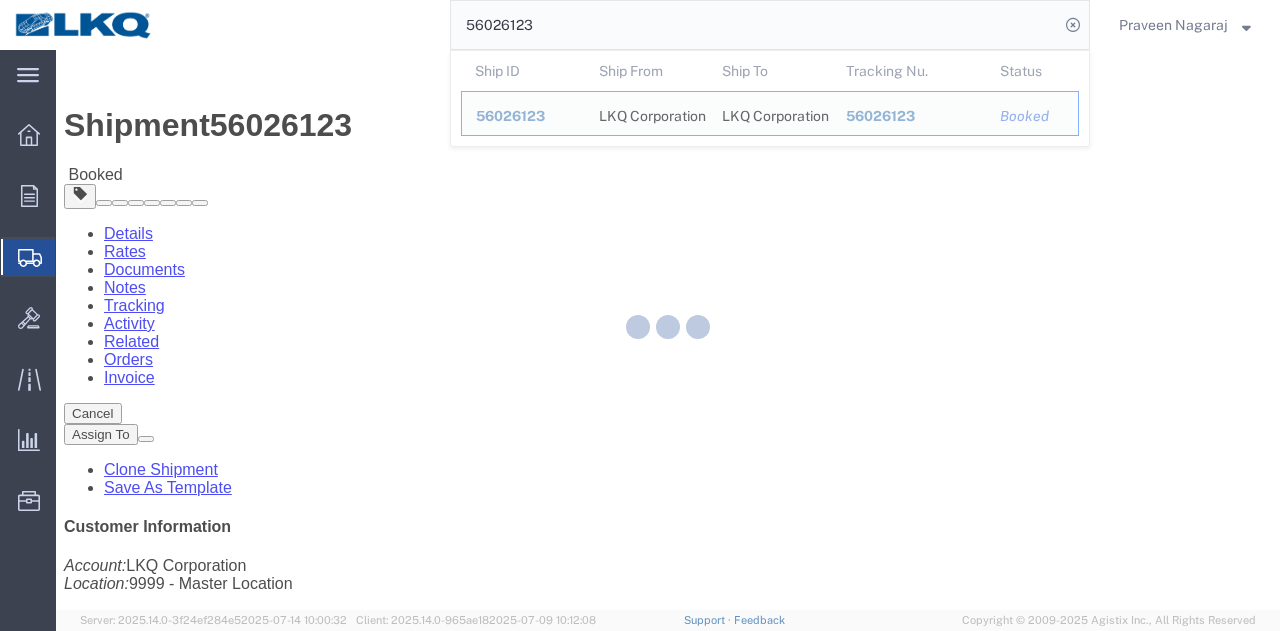 click 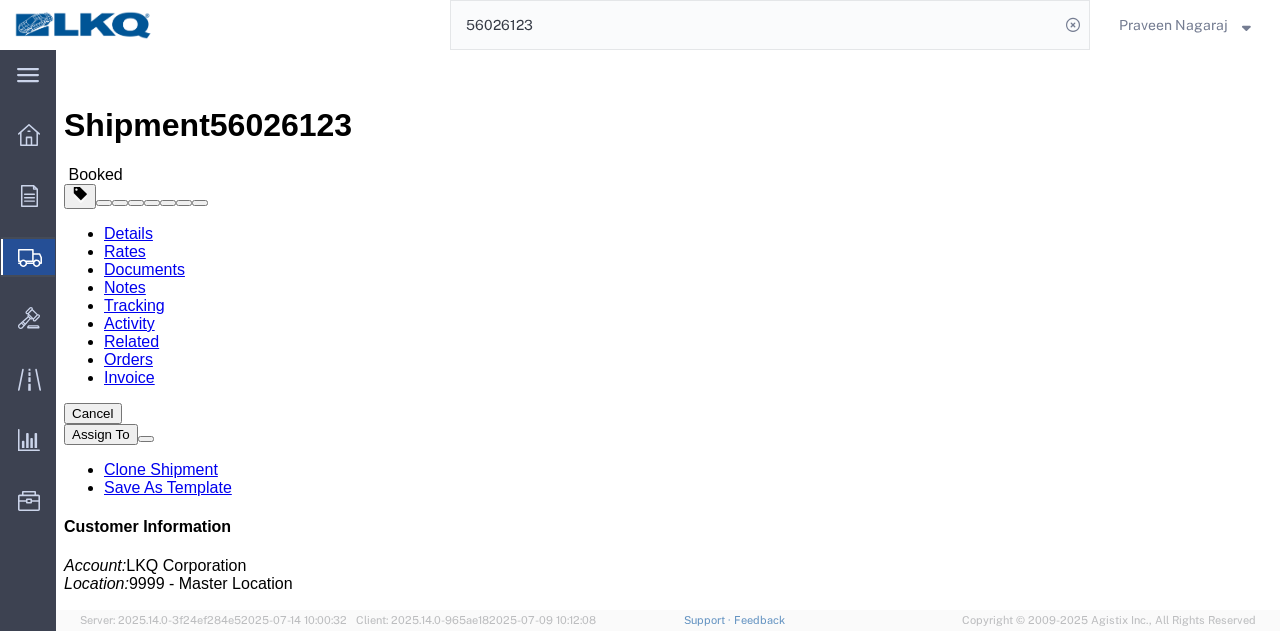 click on "Tracking" 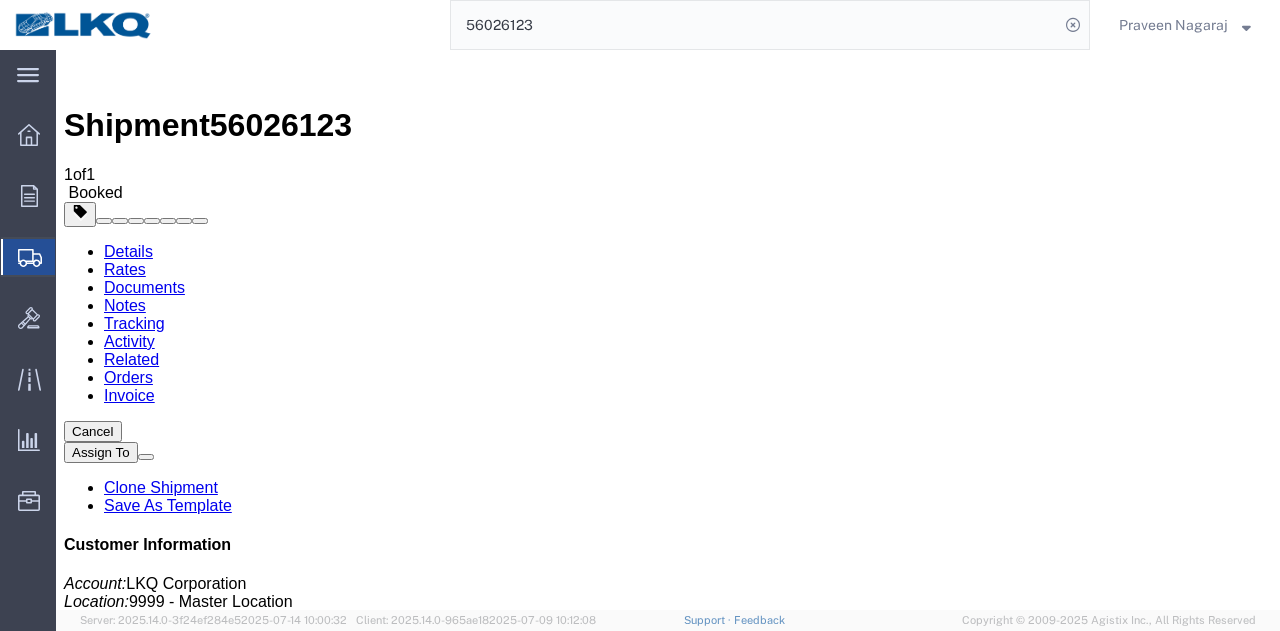 click on "Add New Tracking" at bounding box center (229, 1156) 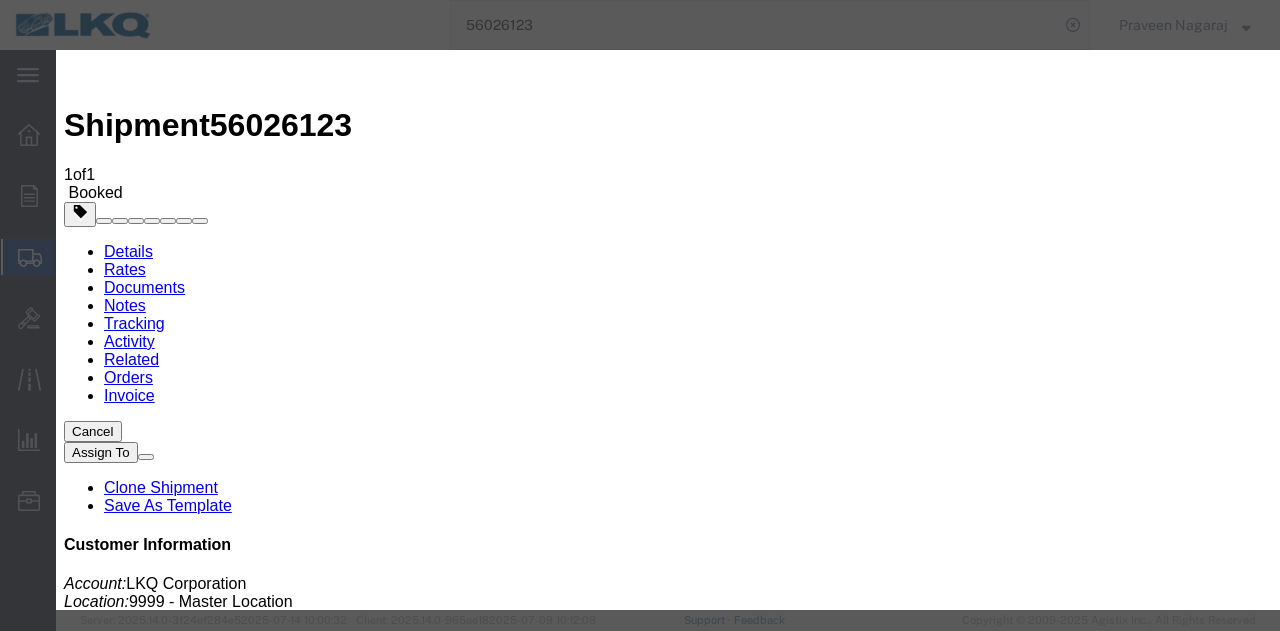 type on "07/15/2025" 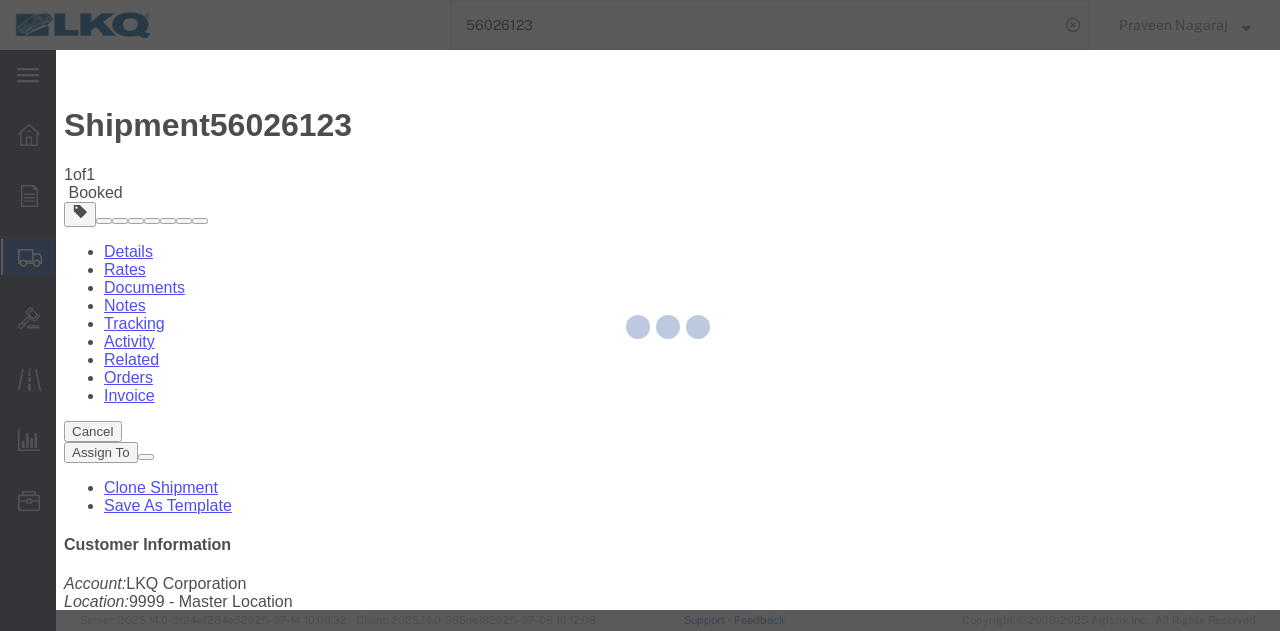 type 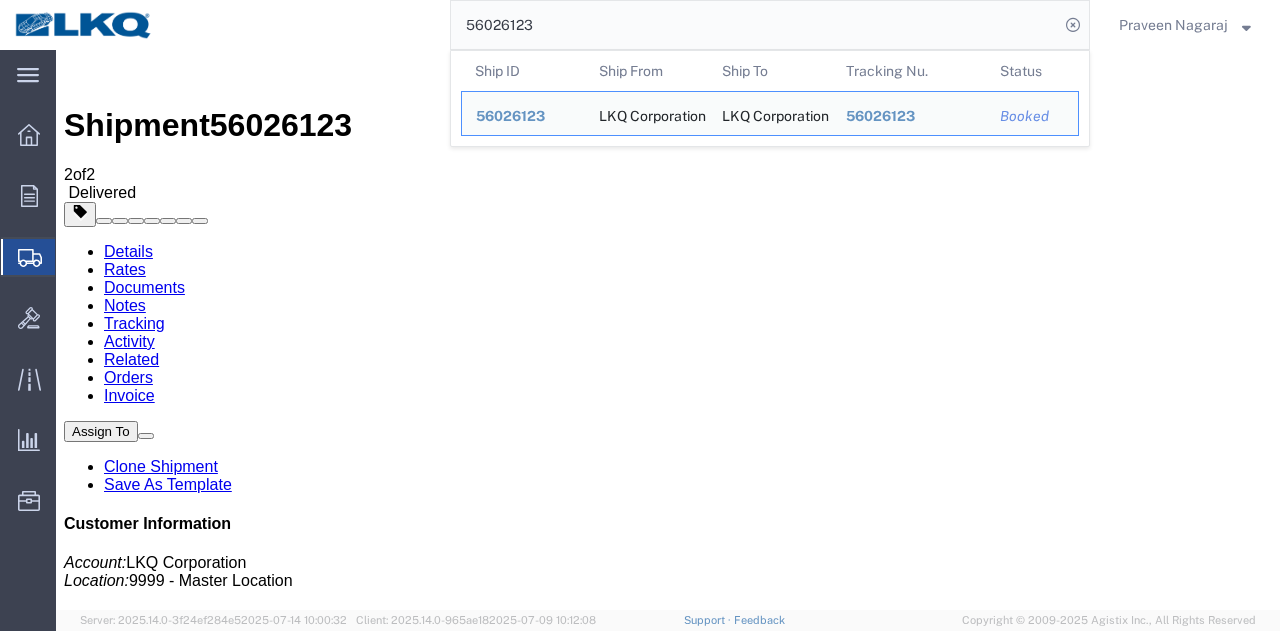 drag, startPoint x: 666, startPoint y: 37, endPoint x: 0, endPoint y: 33, distance: 666.012 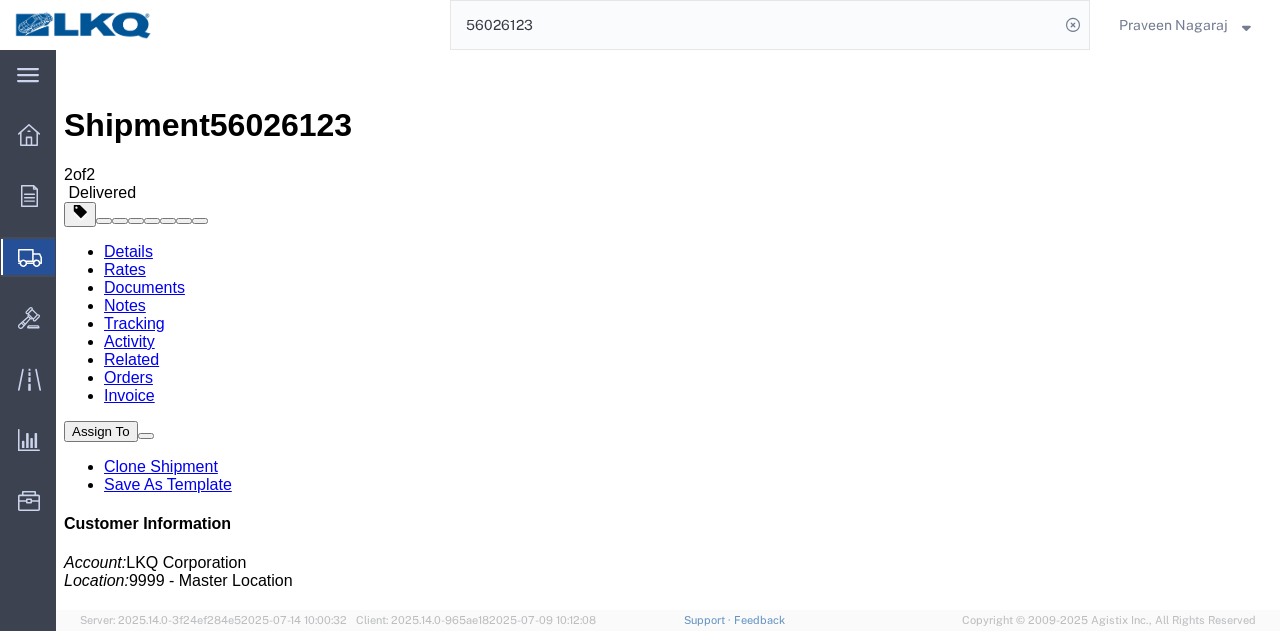 paste on "41052" 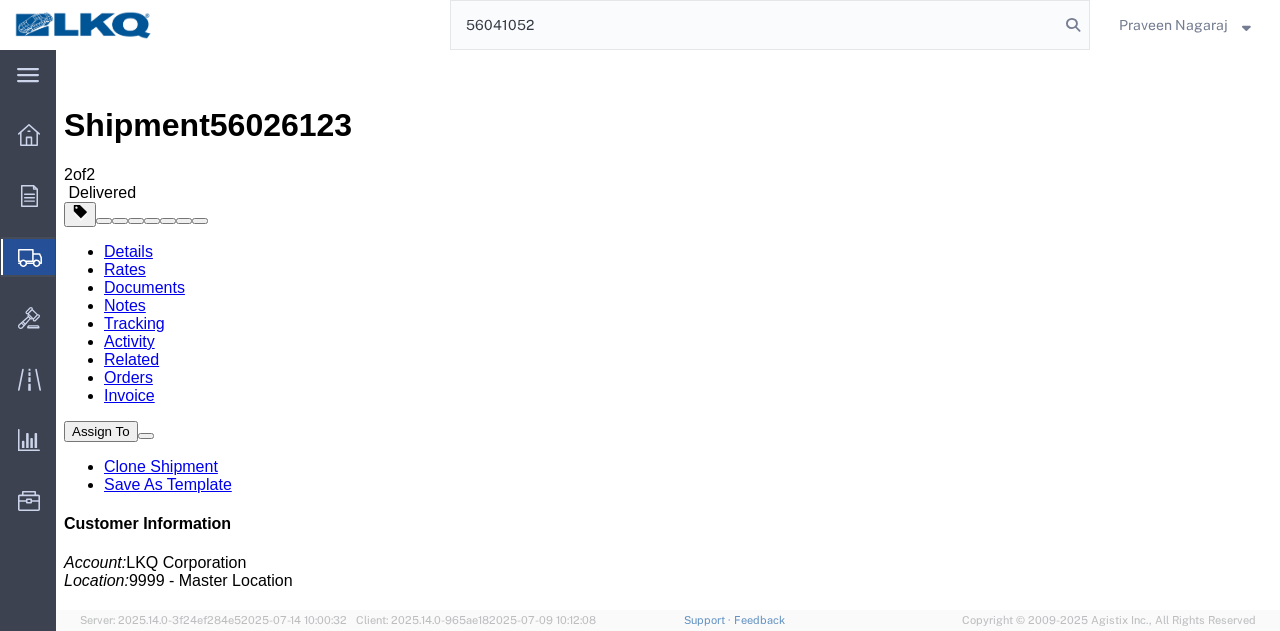type on "56041052" 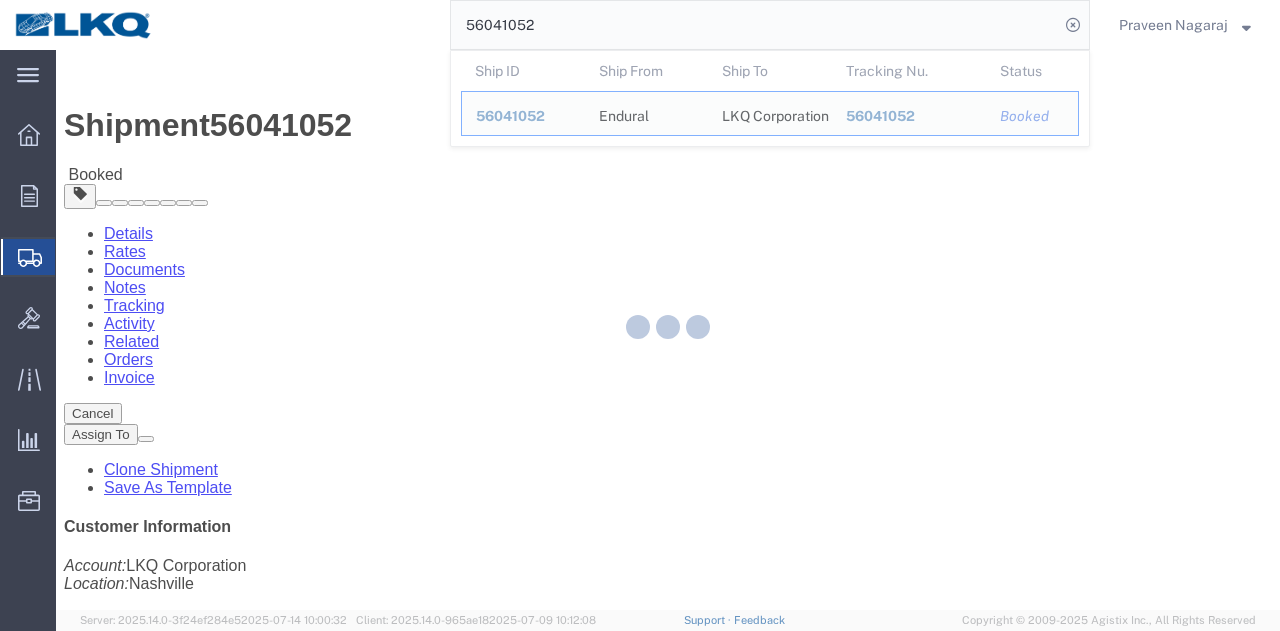 click 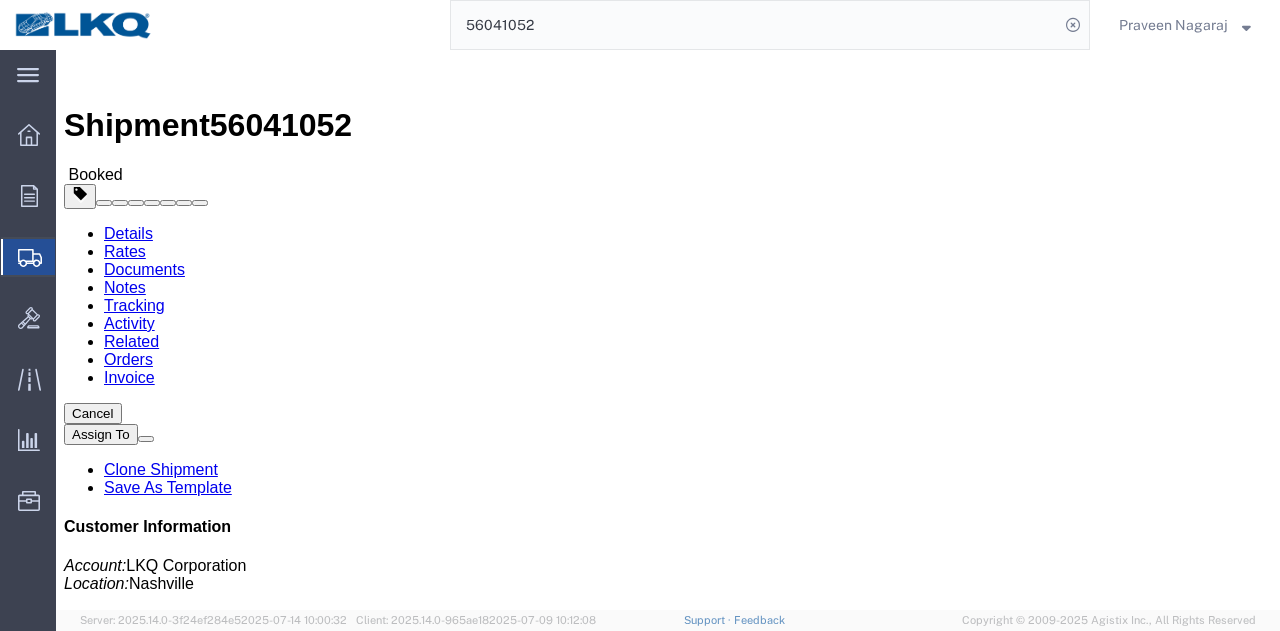 click on "Tracking" 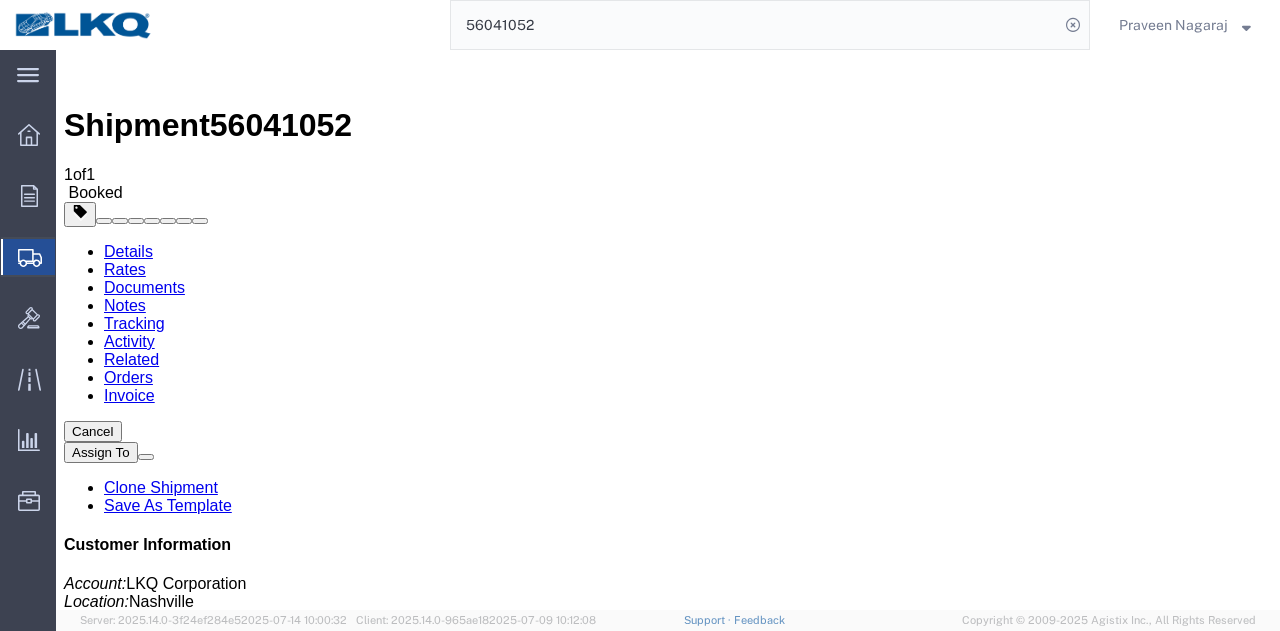 click on "Add New Tracking" at bounding box center [229, 1156] 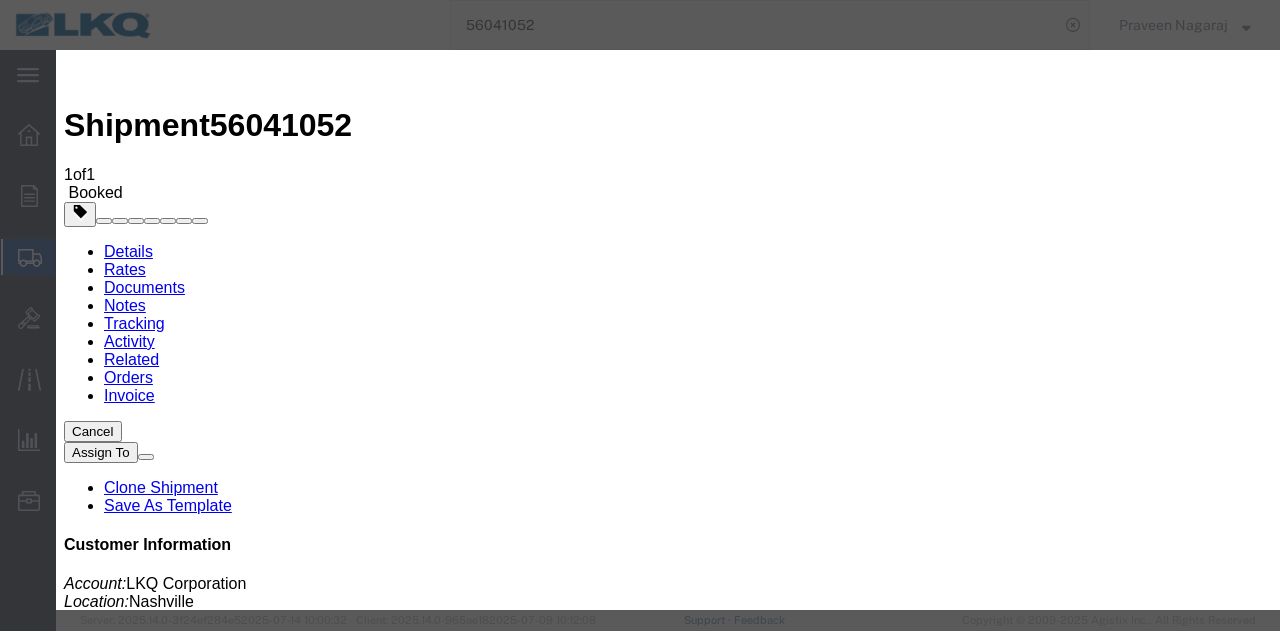 type on "07/15/2025" 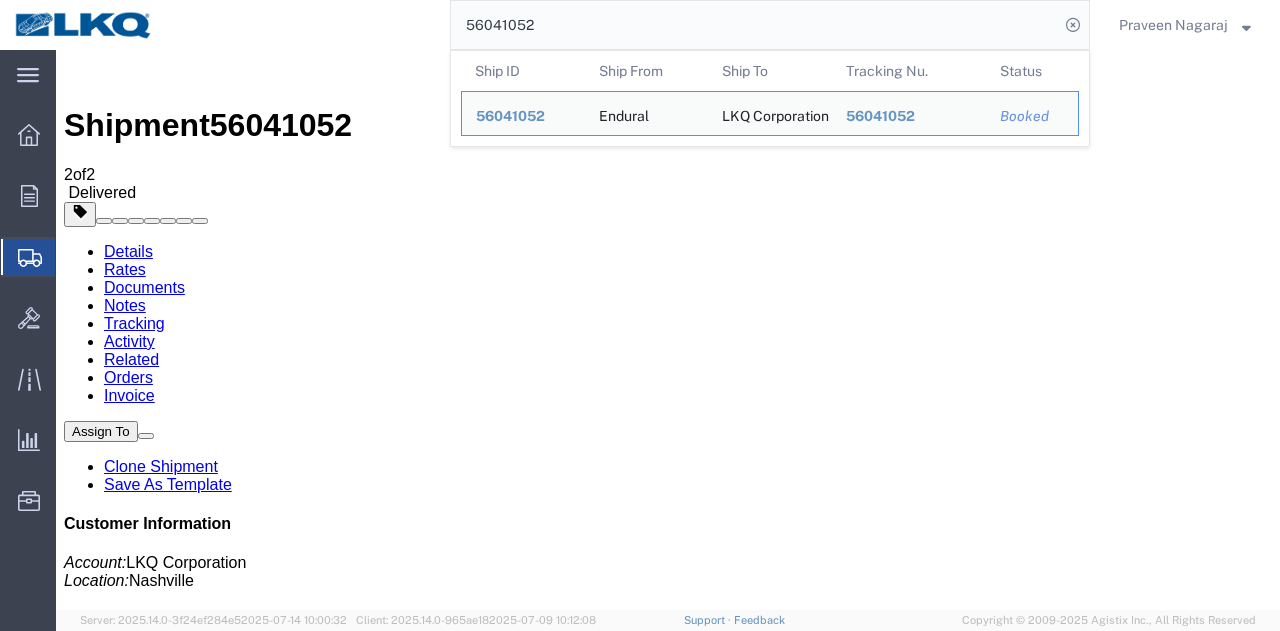 drag, startPoint x: 606, startPoint y: 25, endPoint x: 42, endPoint y: 25, distance: 564 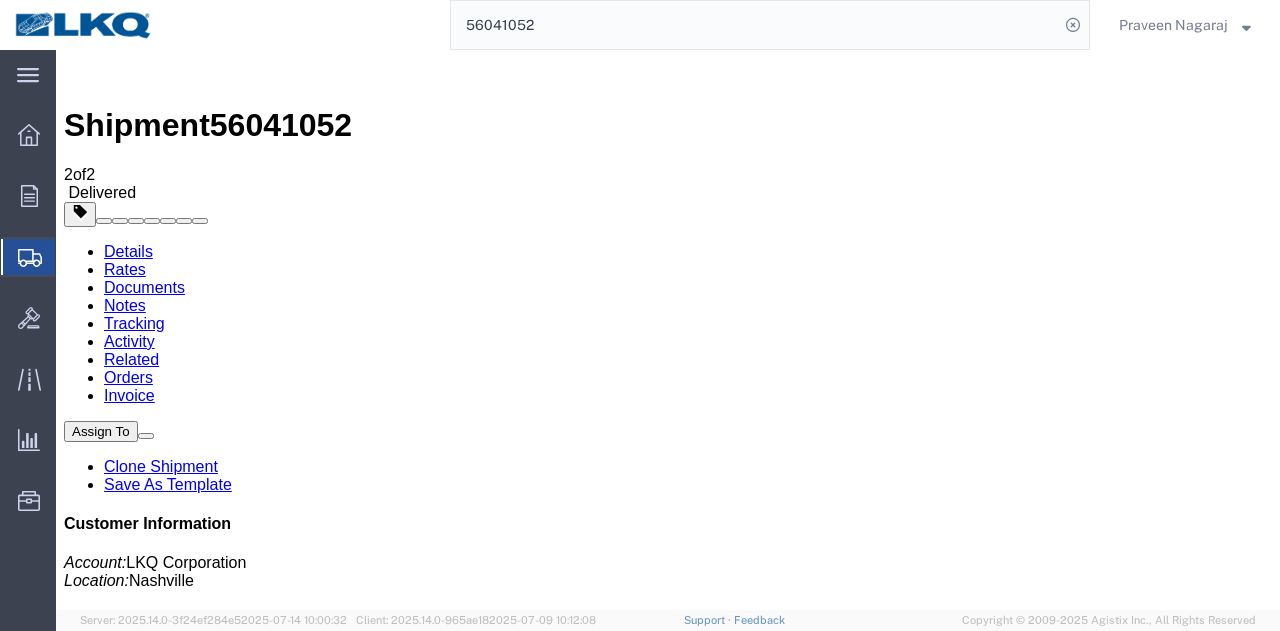 paste on "[POSTAL_CODE]" 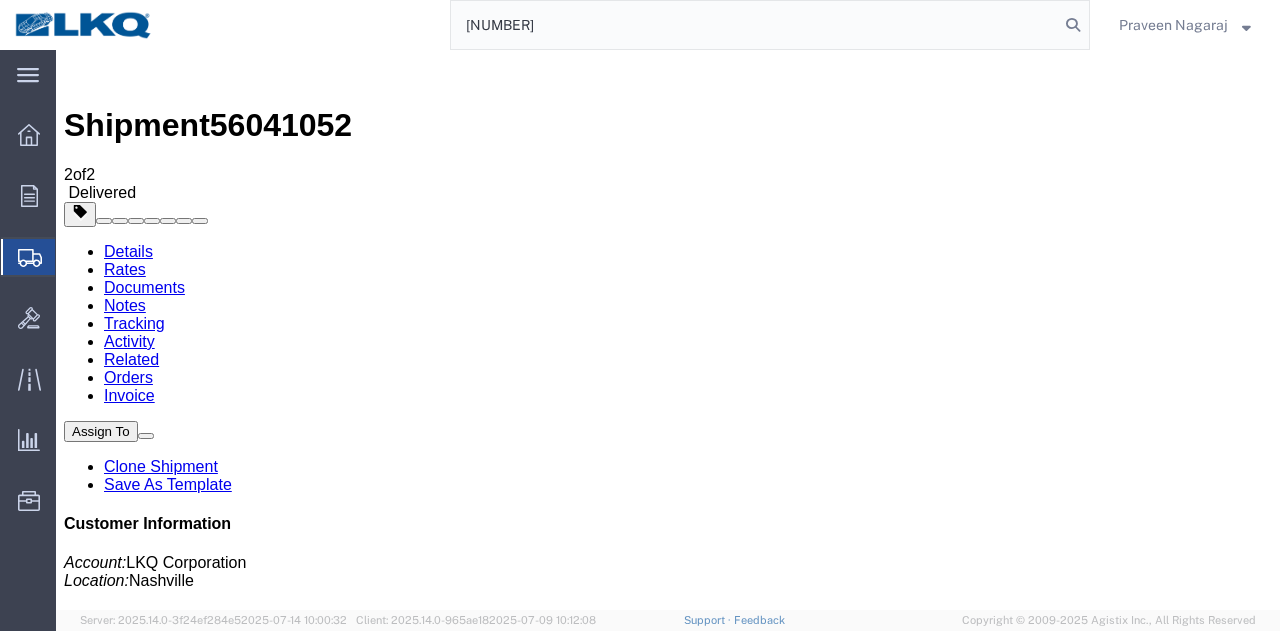 type on "[NUMBER]" 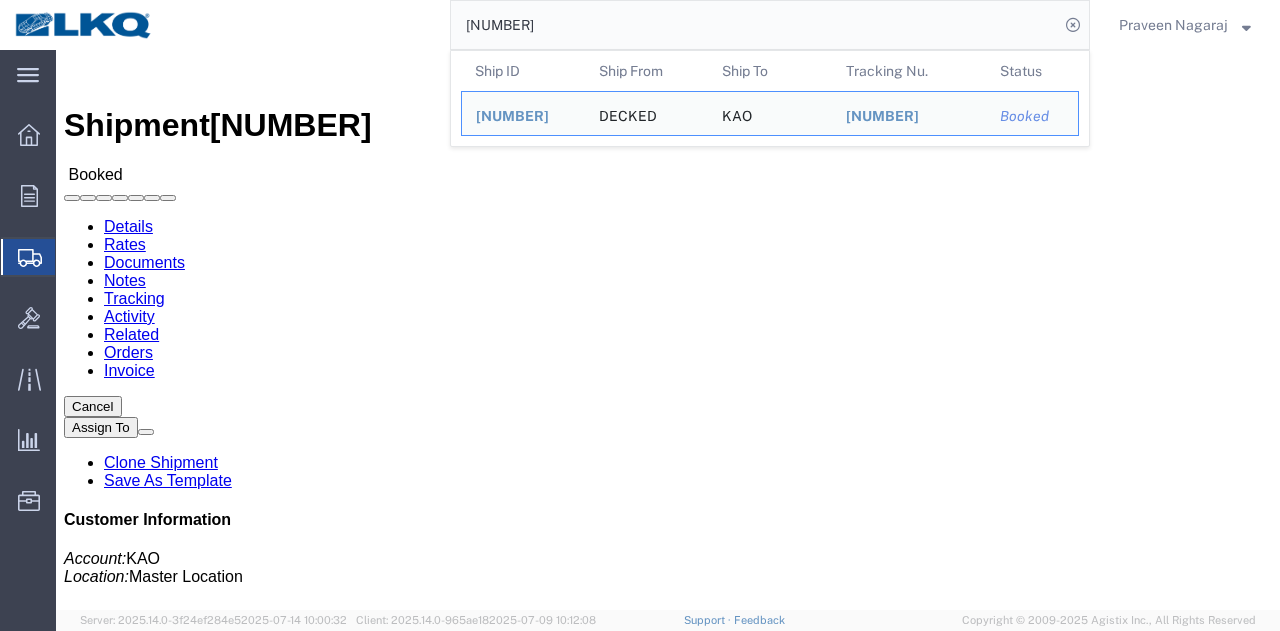 click on "Tracking" 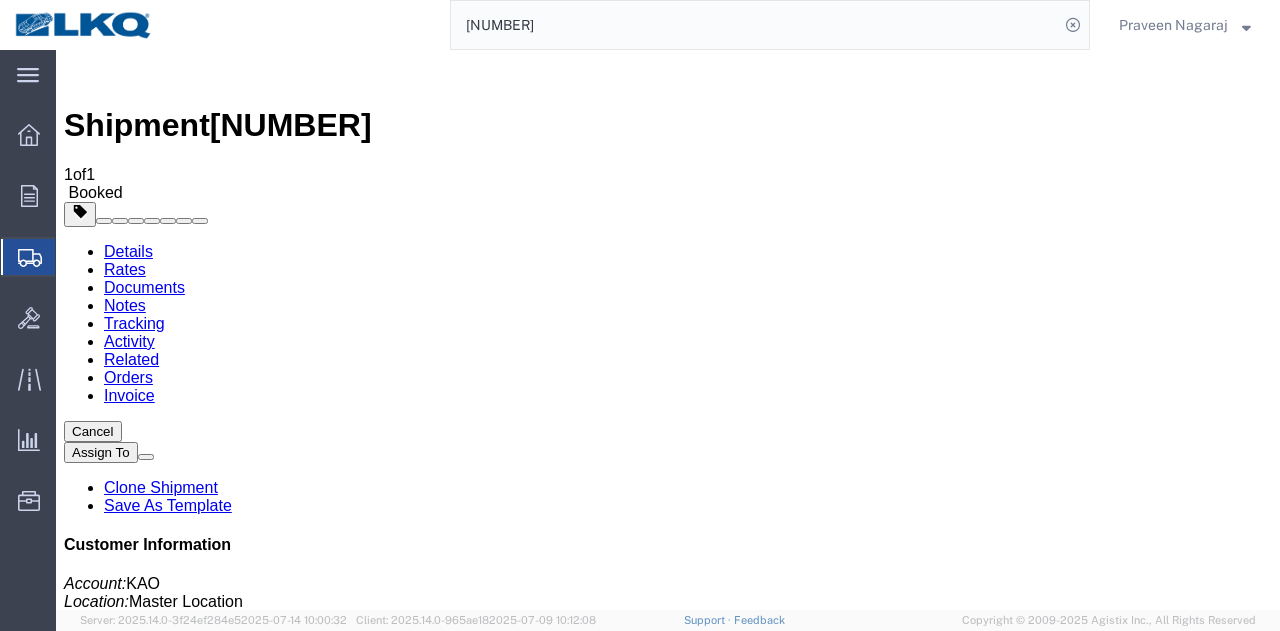 click on "Add New Tracking" at bounding box center (229, 1156) 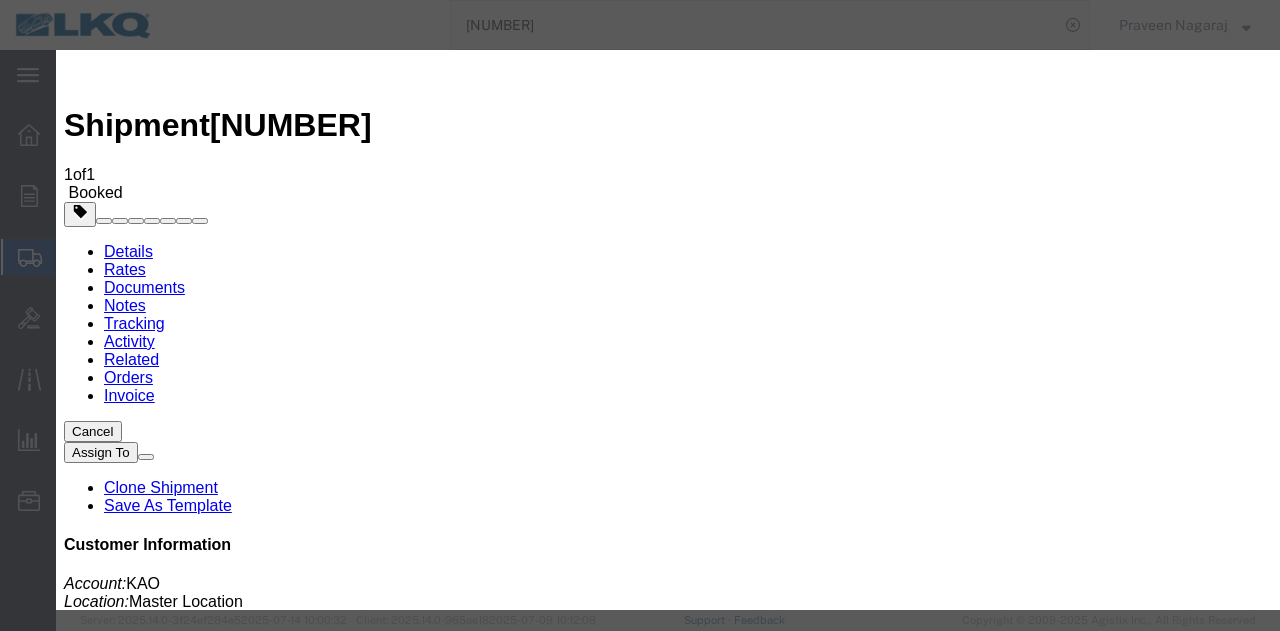 type on "07/15/2025" 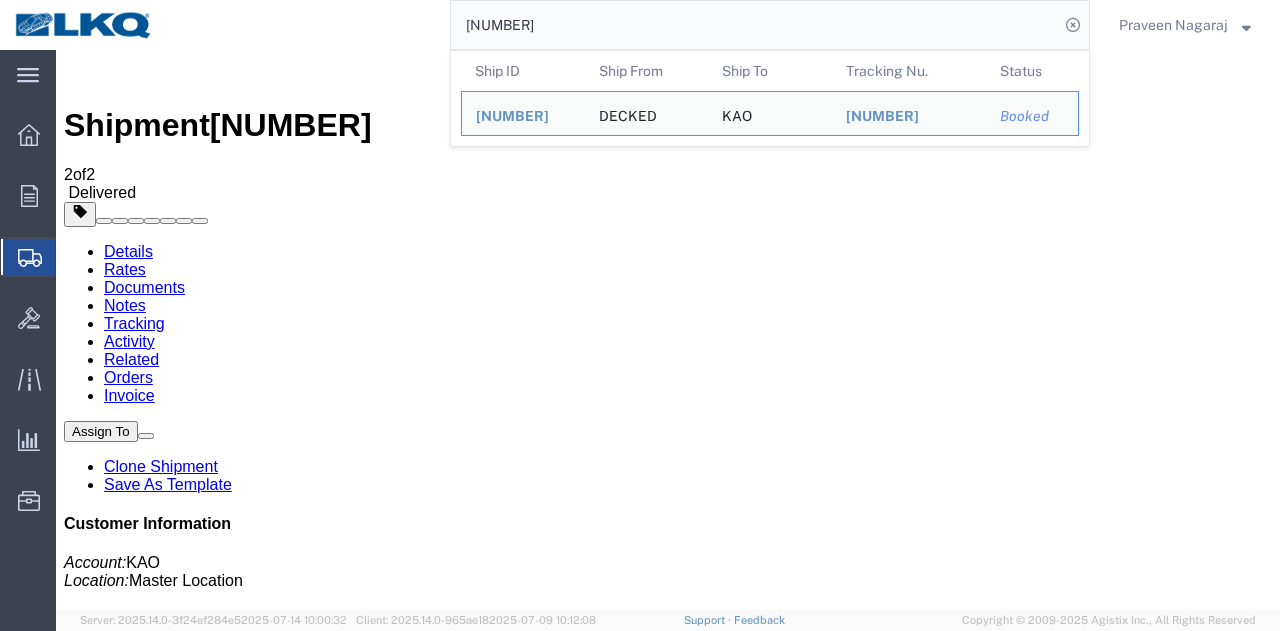 drag, startPoint x: 601, startPoint y: 30, endPoint x: 490, endPoint y: 42, distance: 111.64677 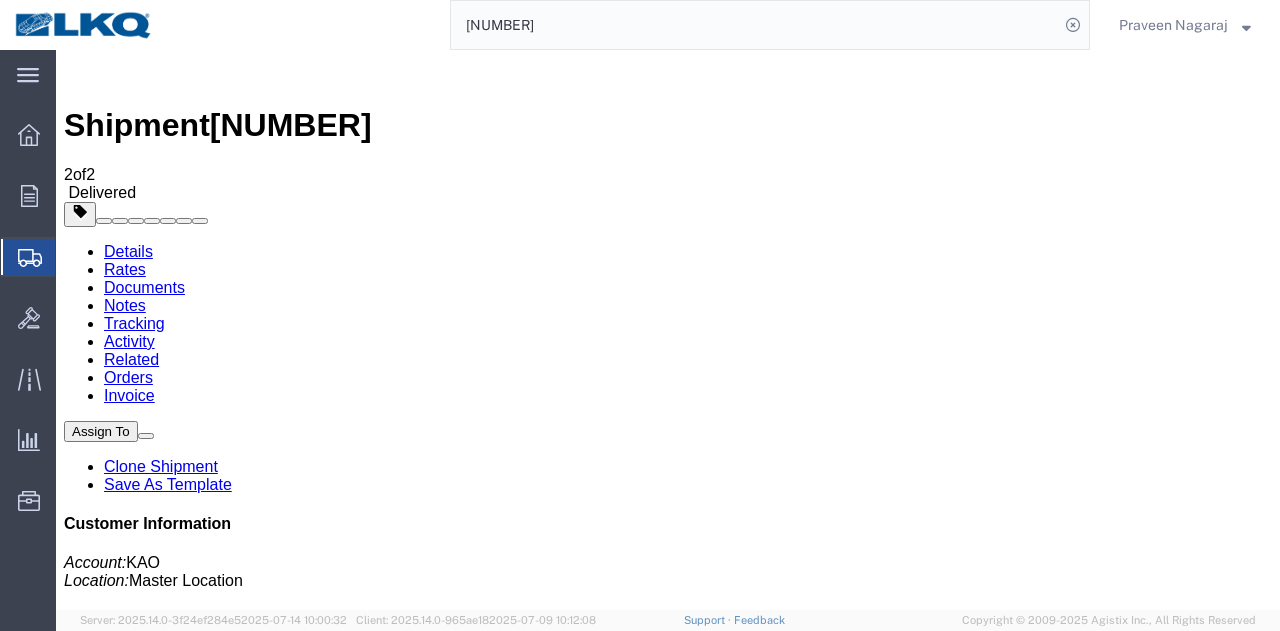 paste on "[NUMBER]" 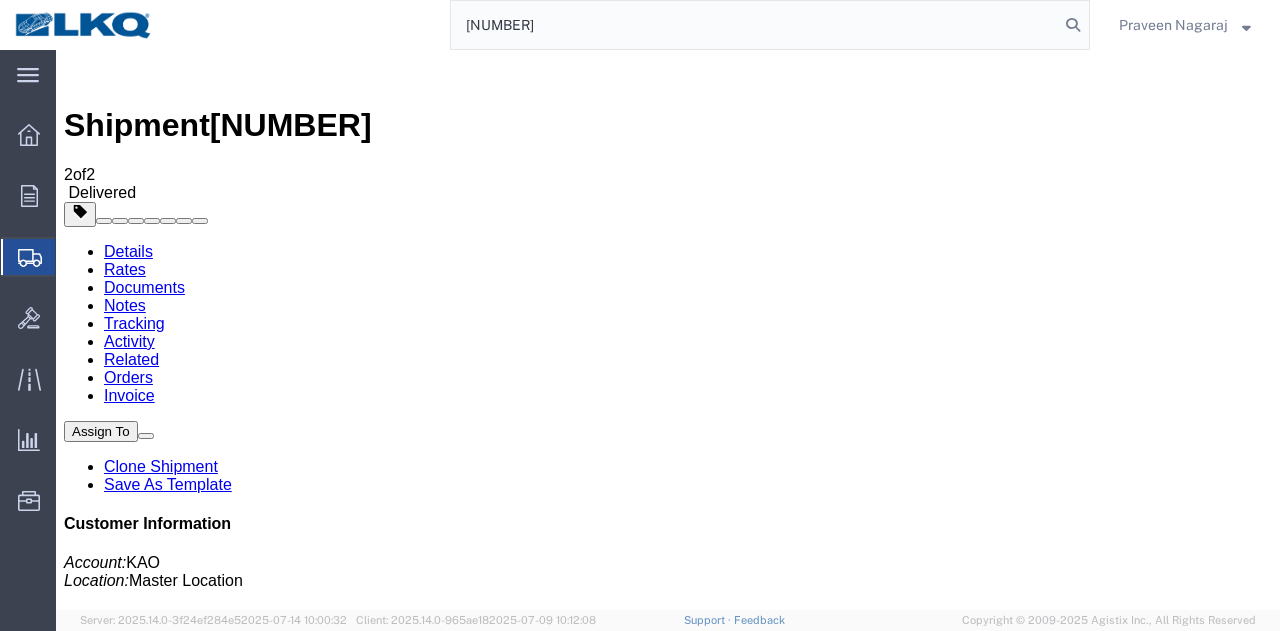 type on "[NUMBER]" 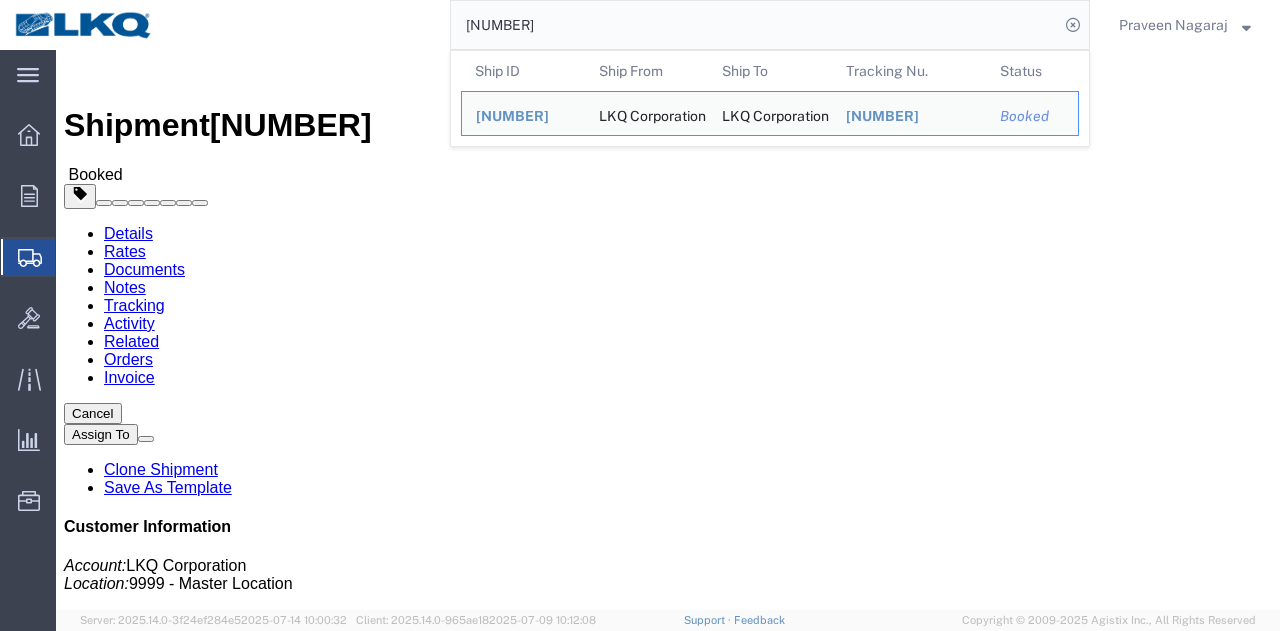 click on "Tracking" 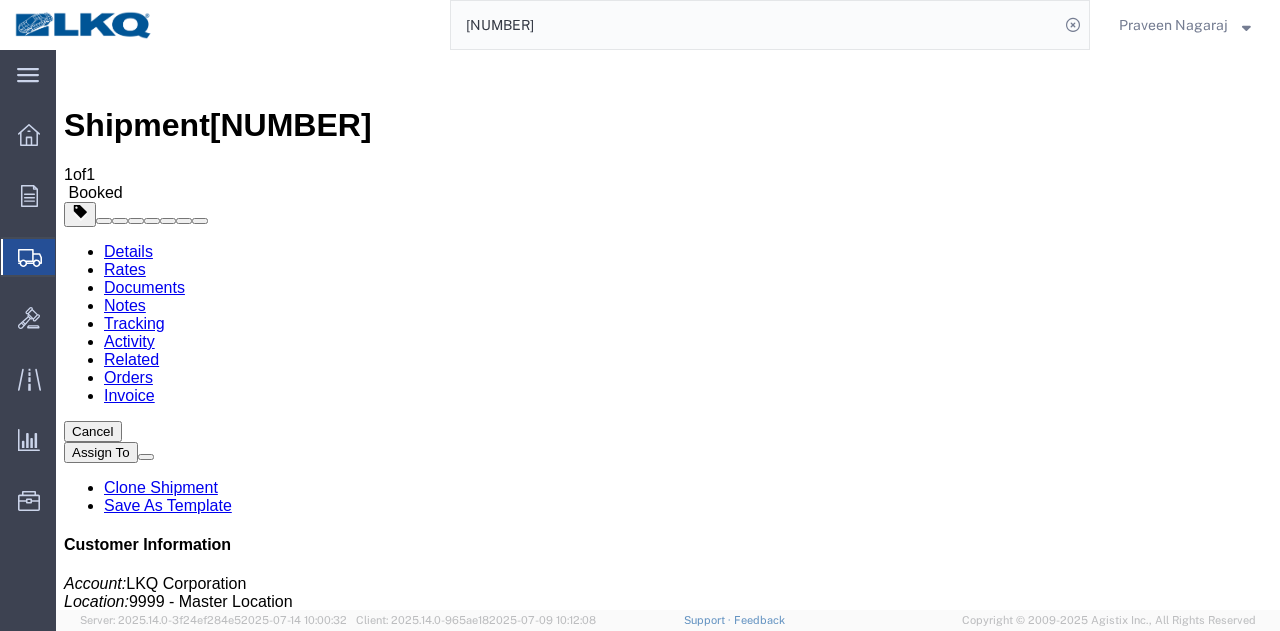 click on "Add New Tracking" at bounding box center [229, 1156] 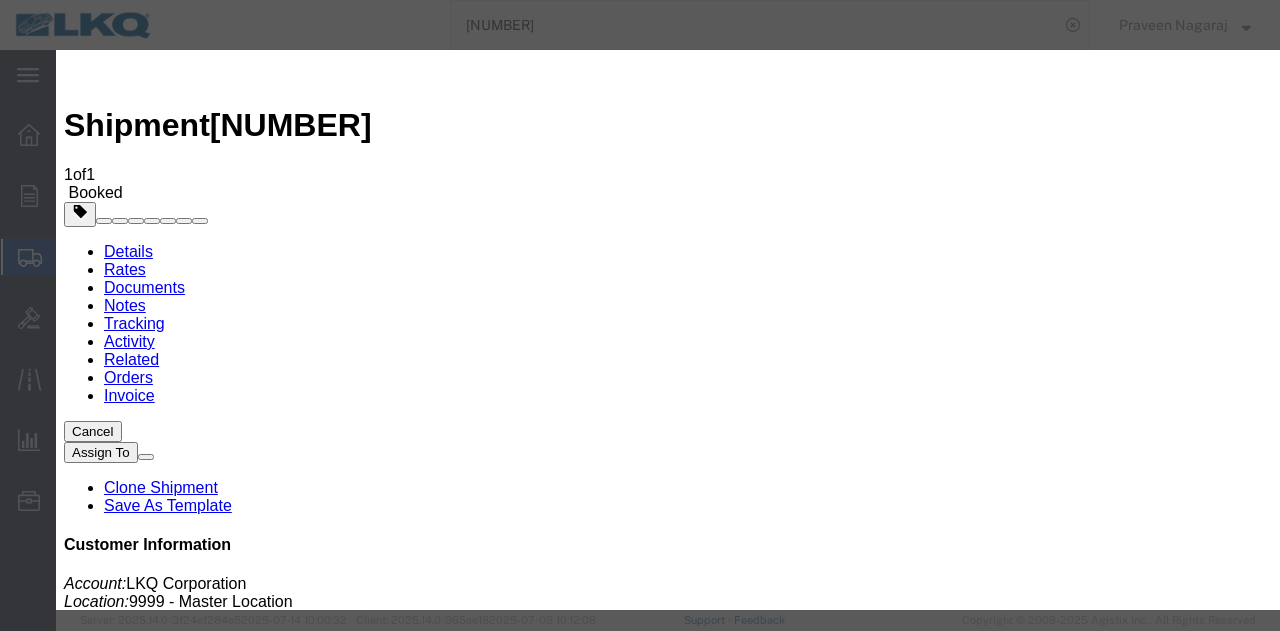 type on "07/15/2025" 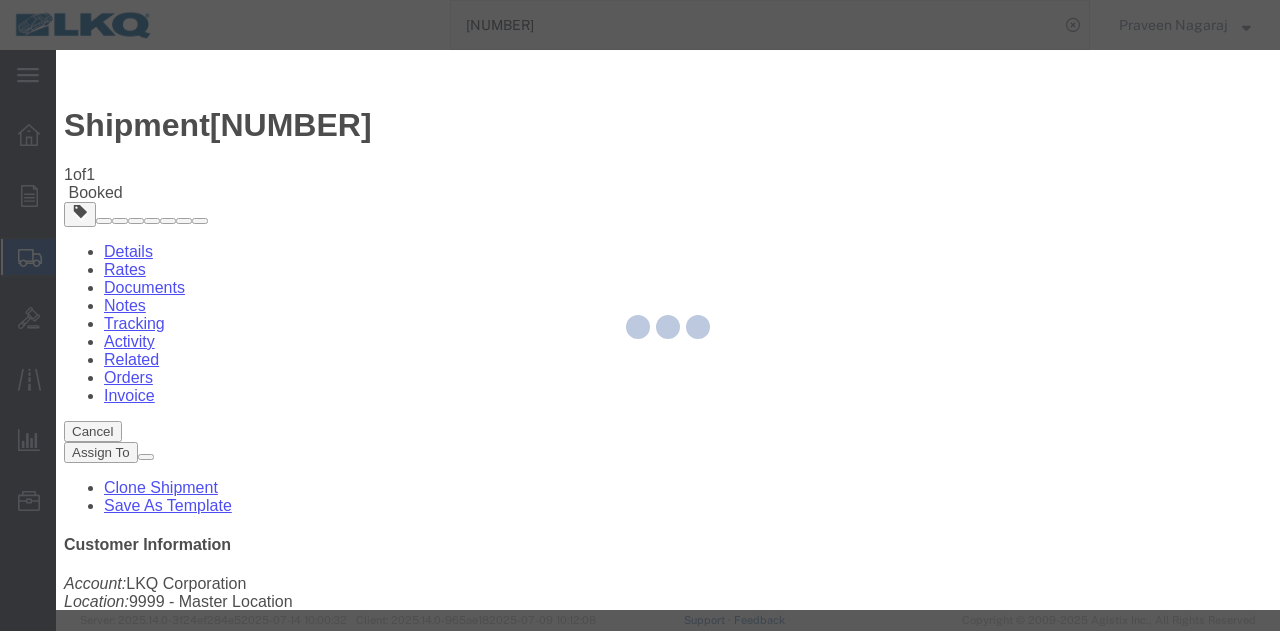 type 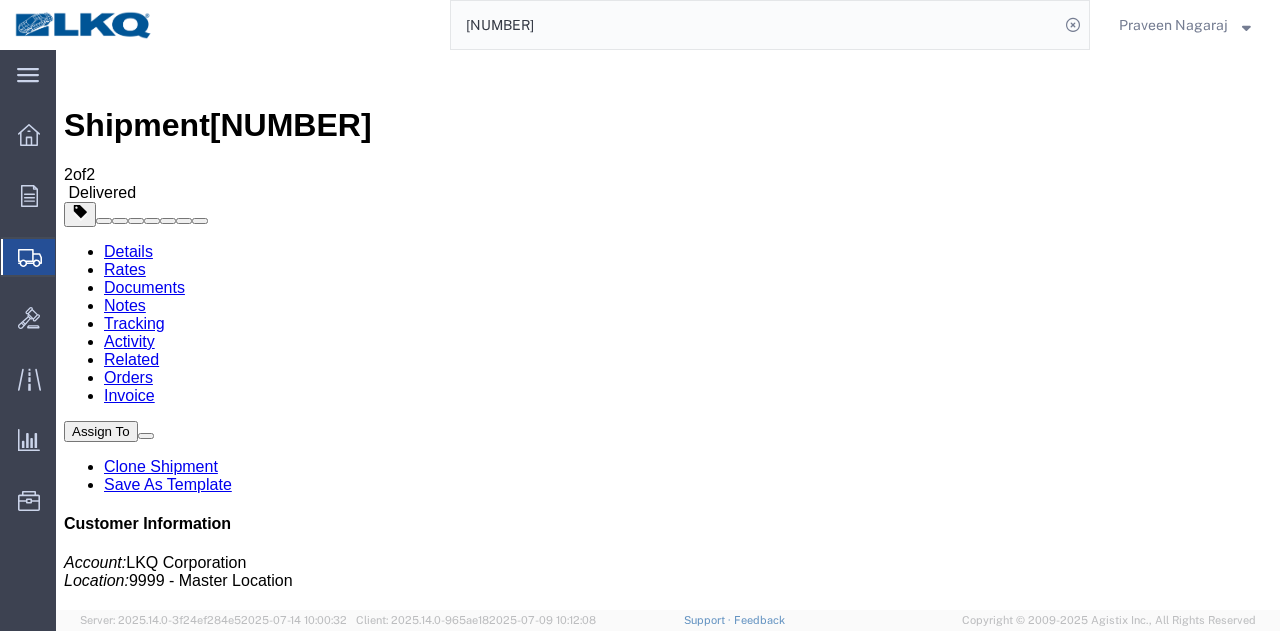 drag, startPoint x: 561, startPoint y: 25, endPoint x: 274, endPoint y: 25, distance: 287 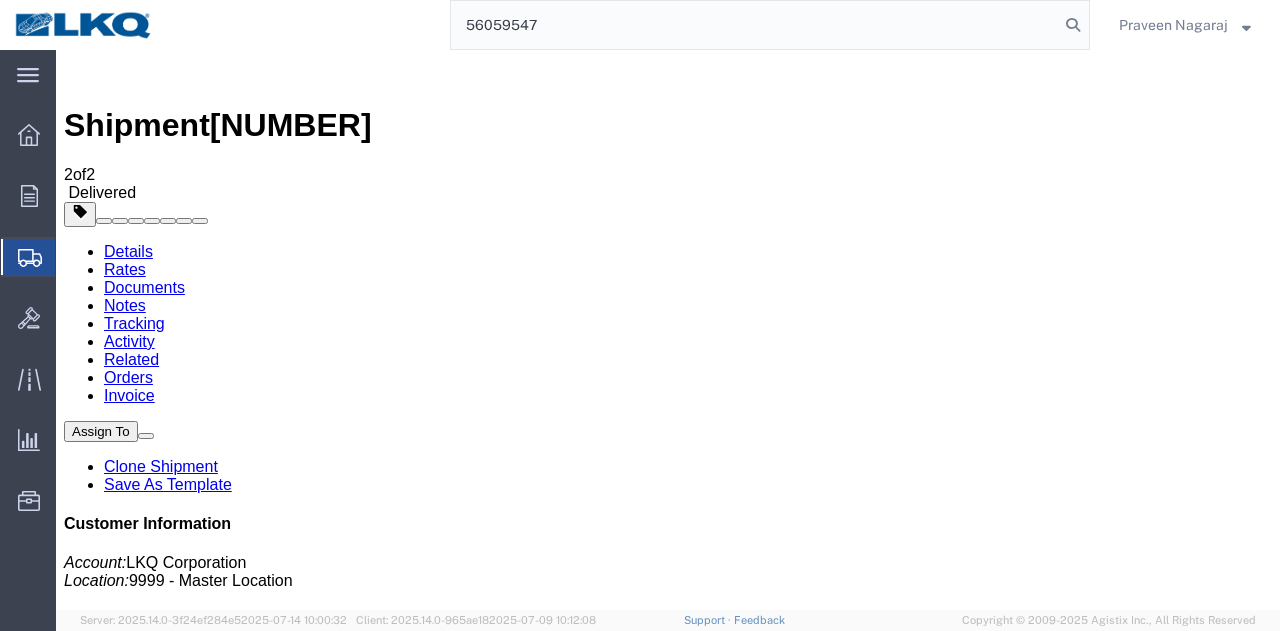 type on "56059547" 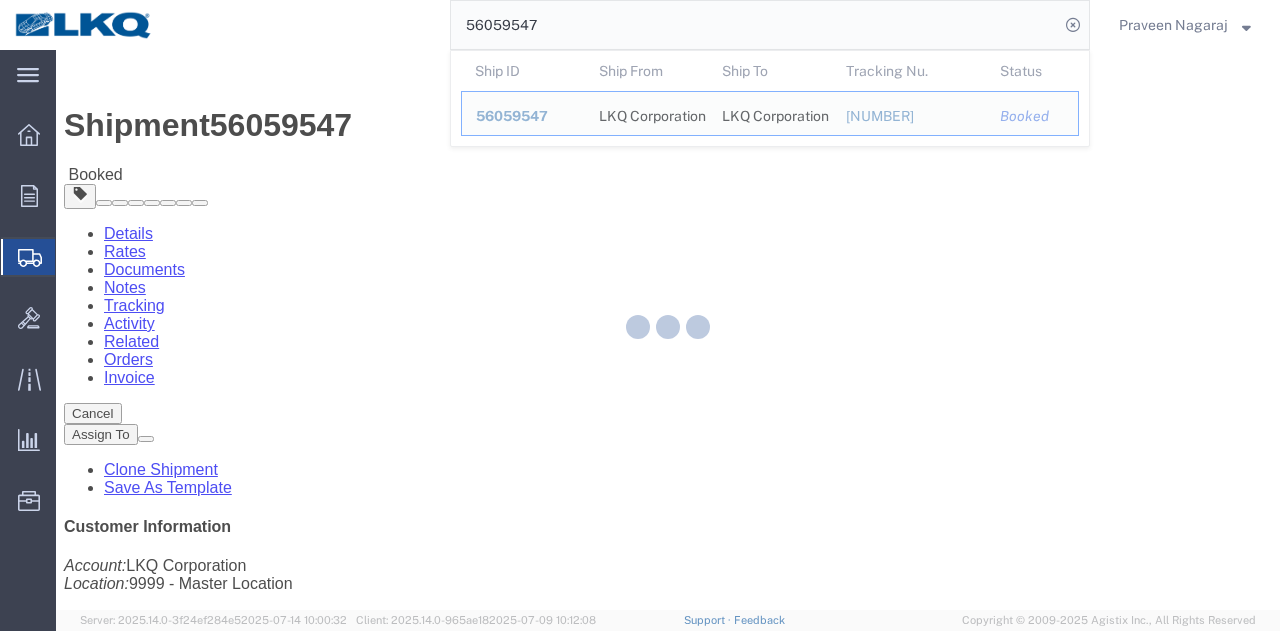 click 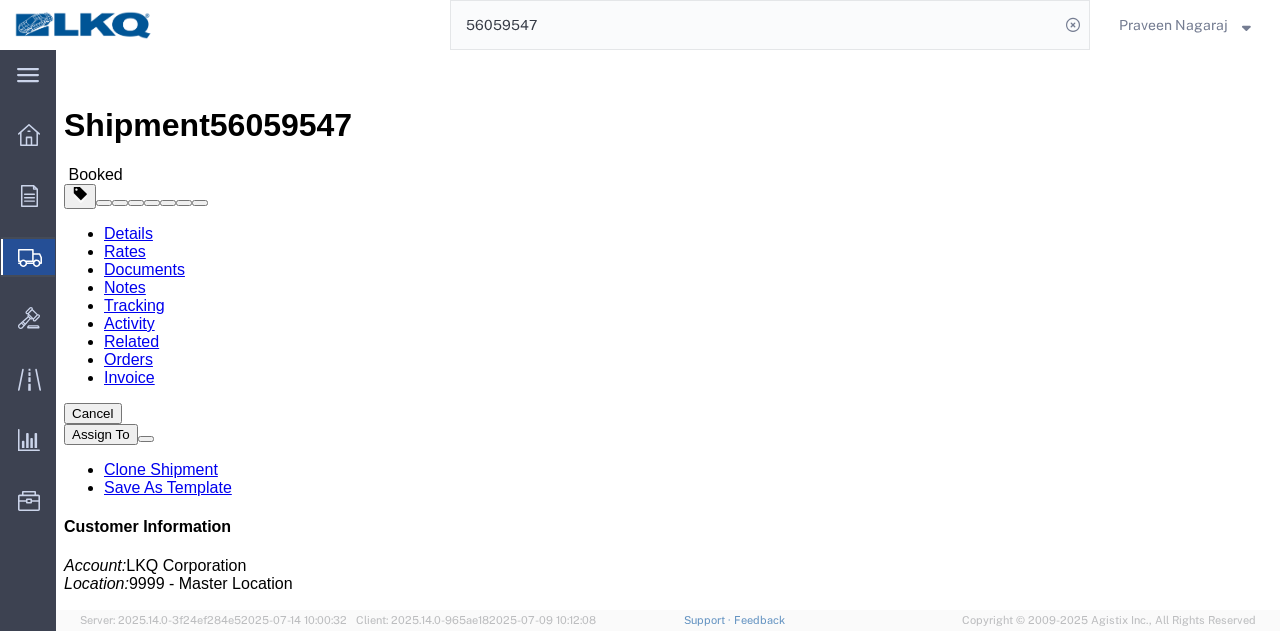 click on "Tracking" 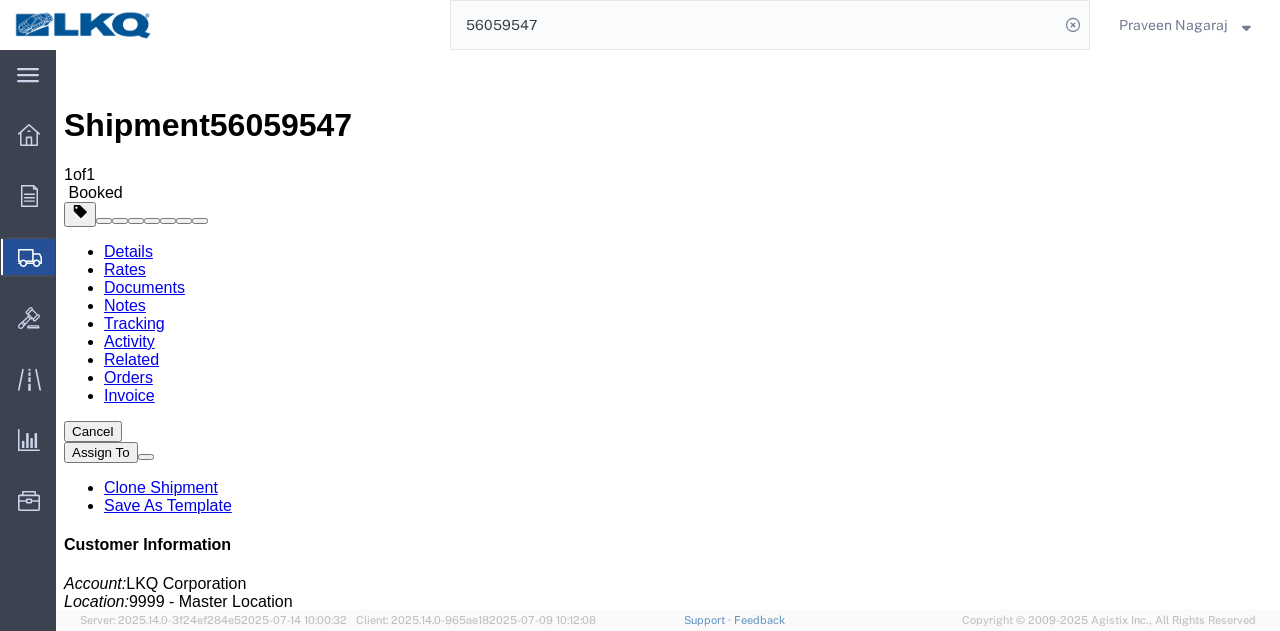 click on "Add New Tracking" at bounding box center [229, 1156] 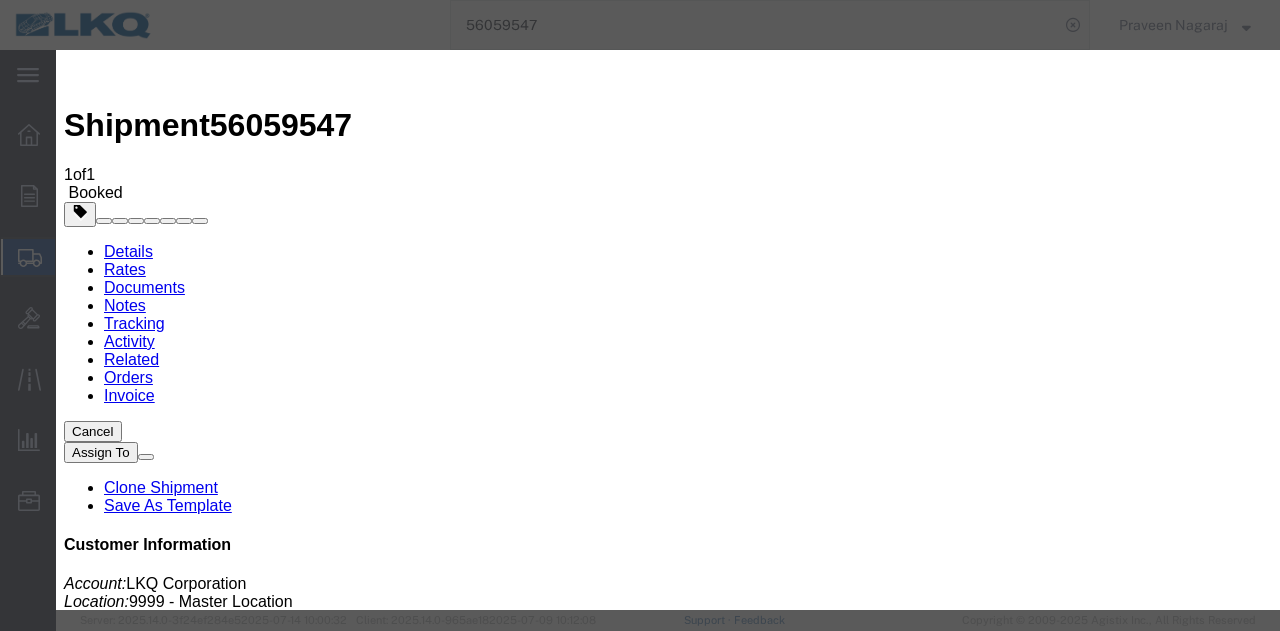 type on "07/15/2025" 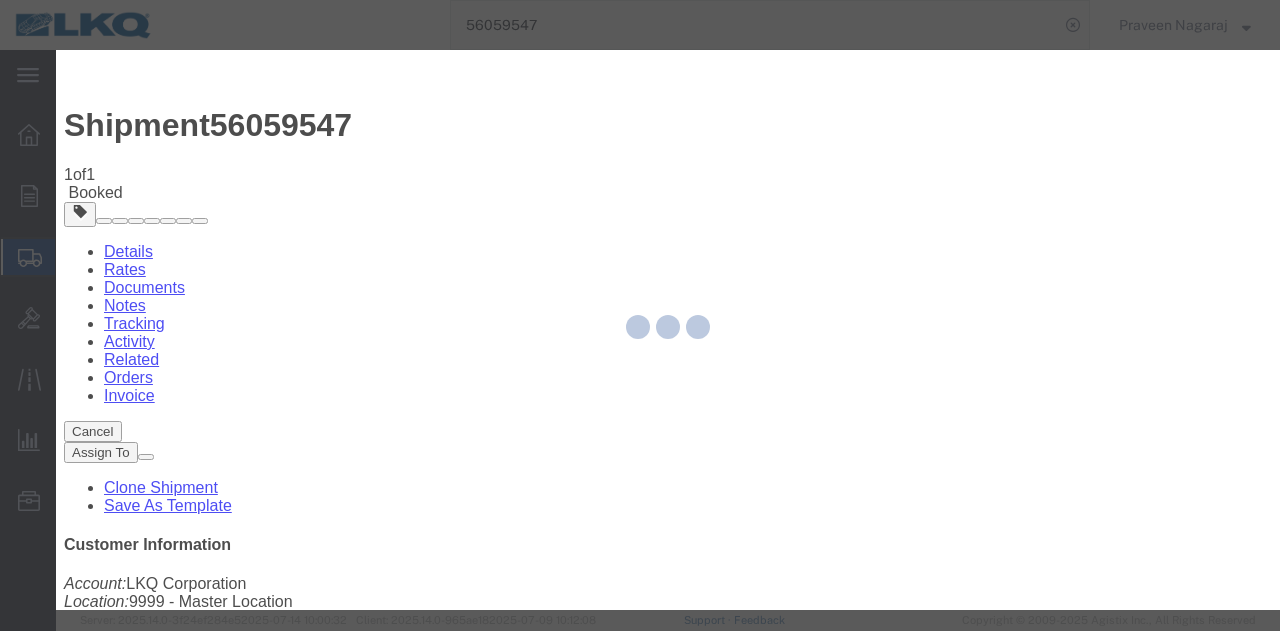 type 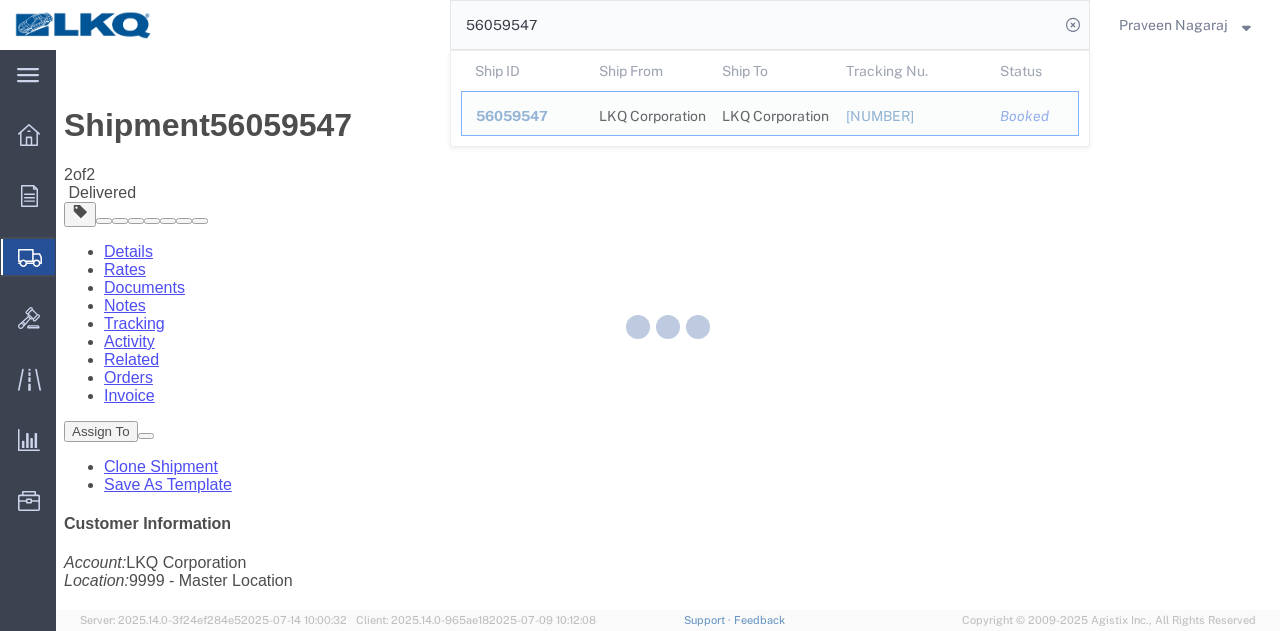 drag, startPoint x: 587, startPoint y: 33, endPoint x: 198, endPoint y: 23, distance: 389.1285 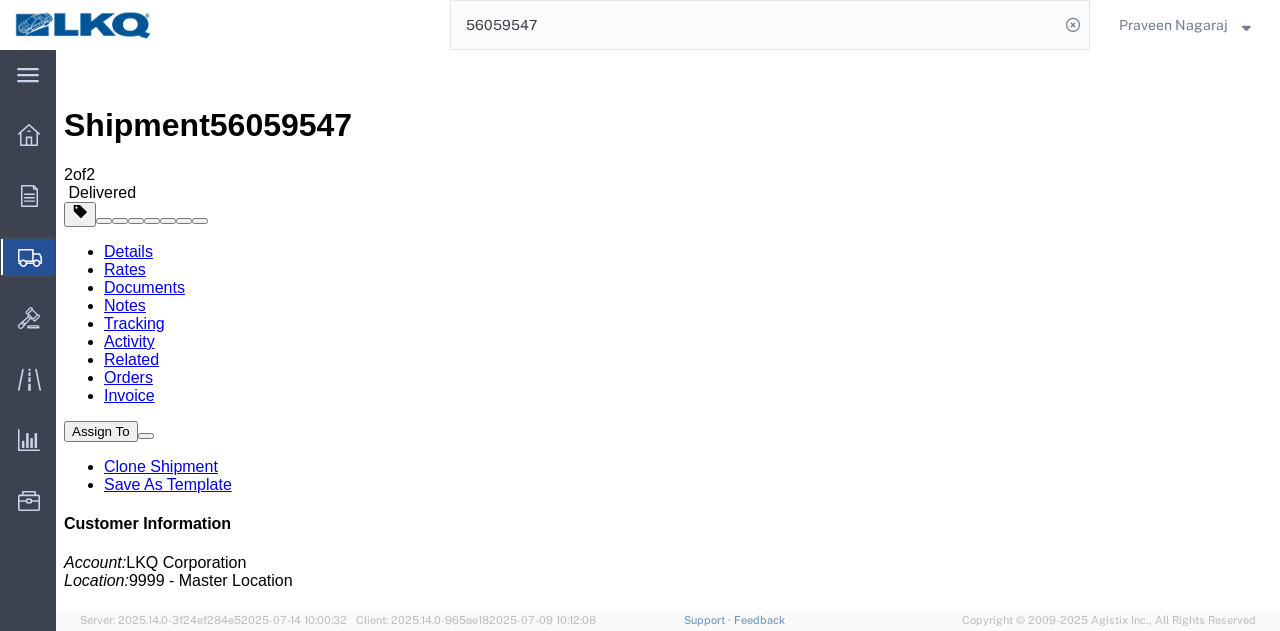 paste on "[POSTAL_CODE]" 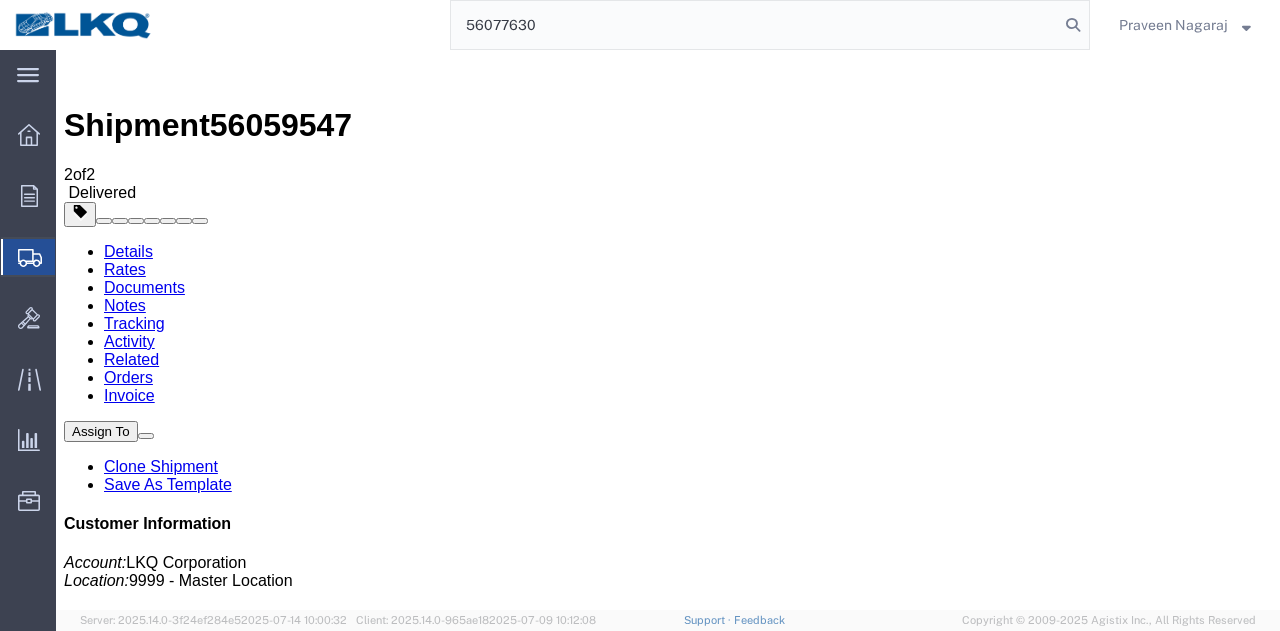 type on "56077630" 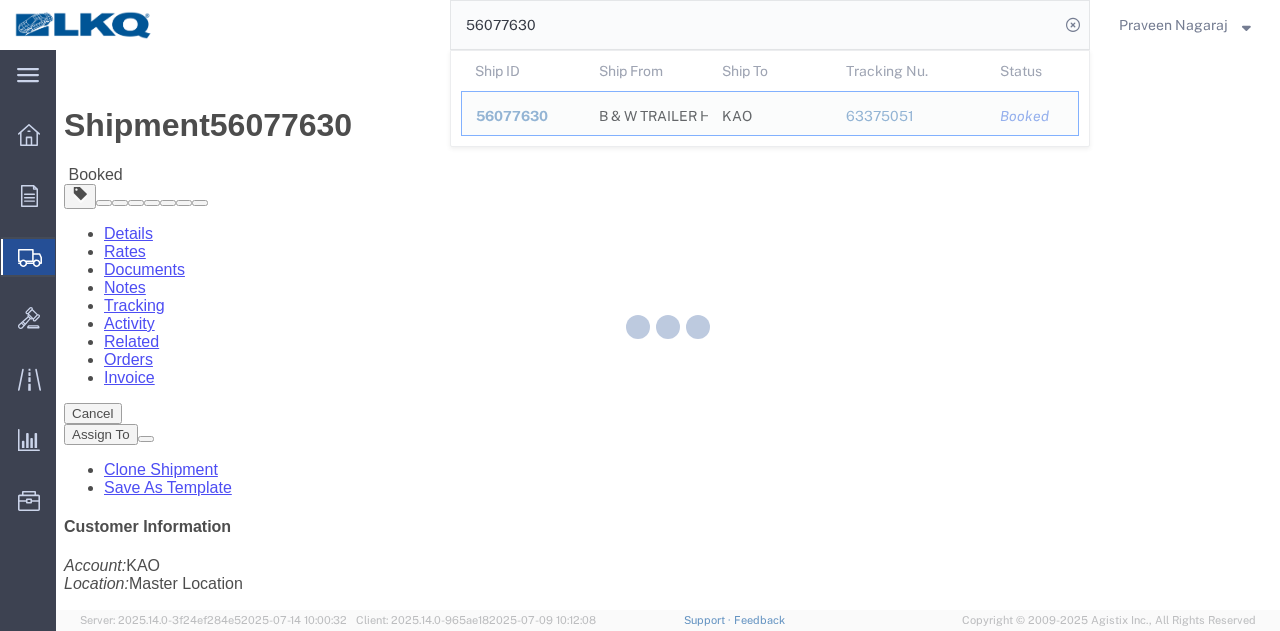 drag, startPoint x: 359, startPoint y: 79, endPoint x: 415, endPoint y: 129, distance: 75.073296 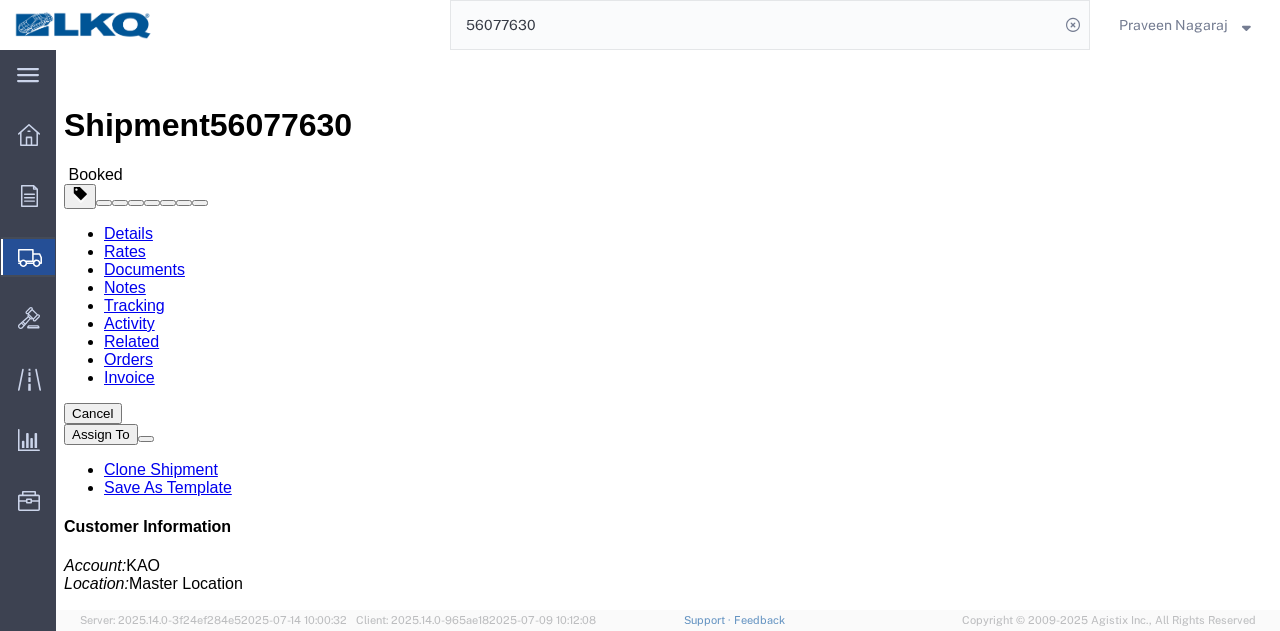 click on "Tracking" 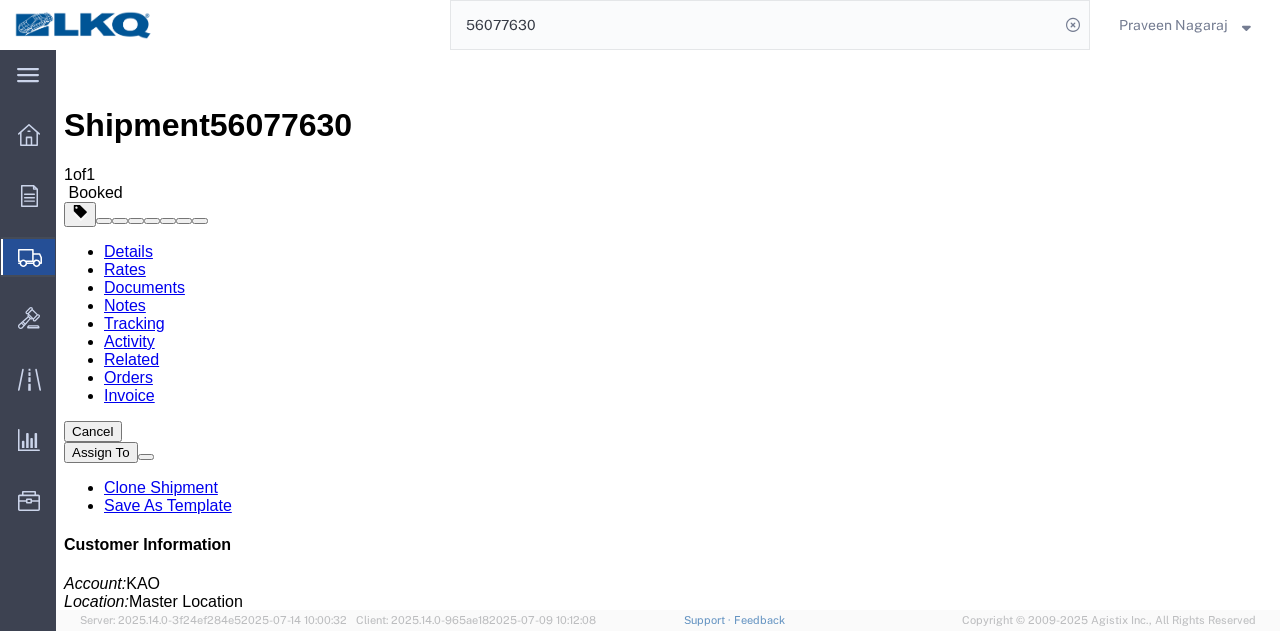 click on "Add New Tracking" at bounding box center [229, 1156] 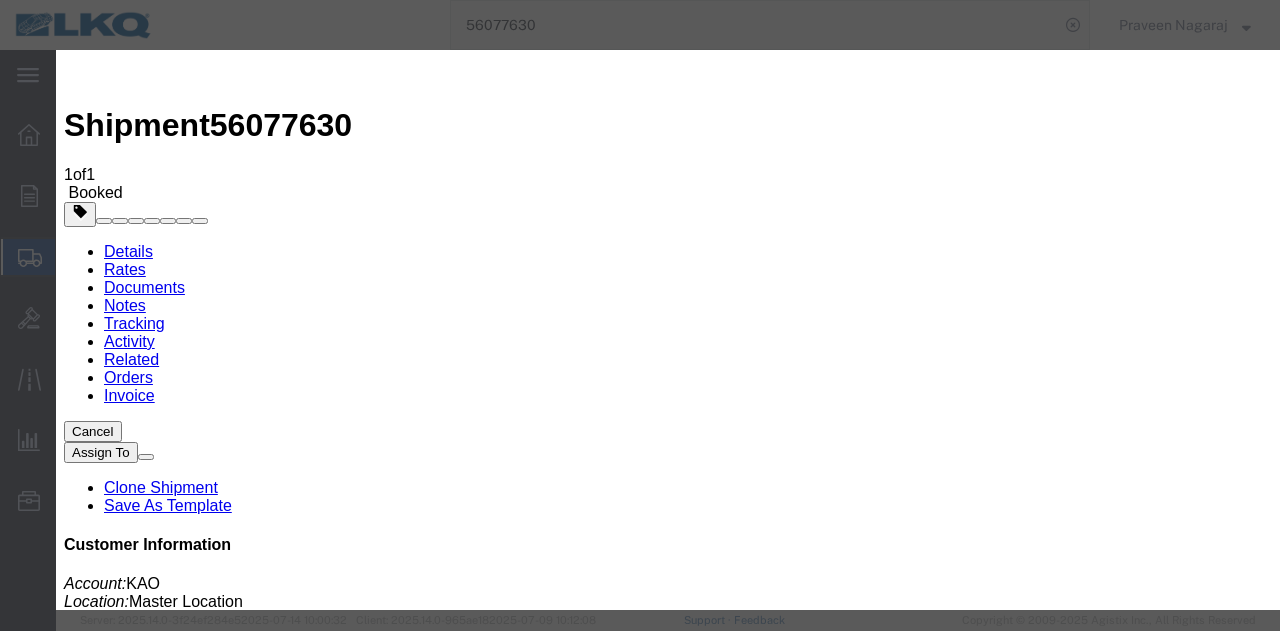 type on "07/15/2025" 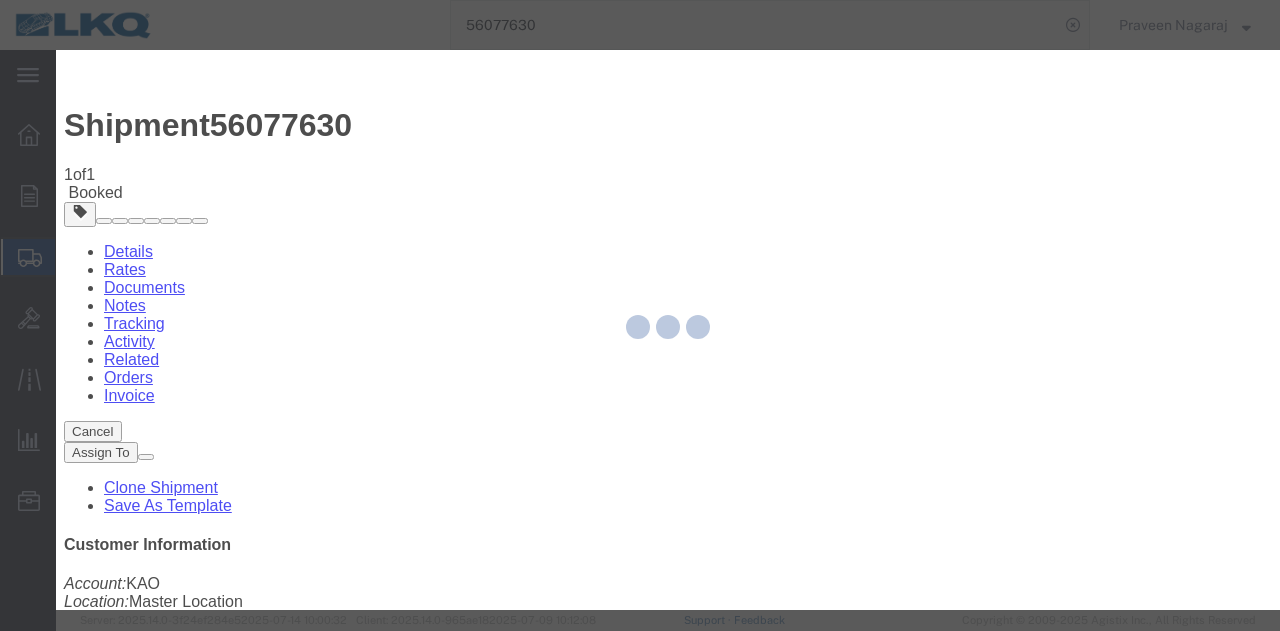 type 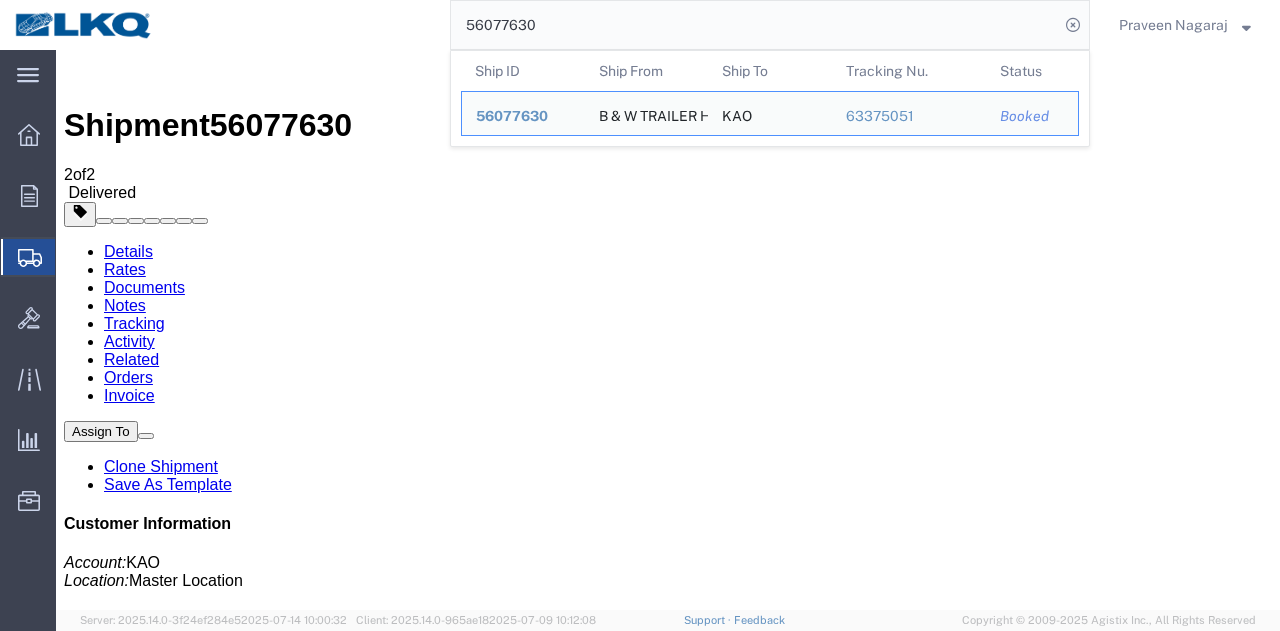 drag, startPoint x: 570, startPoint y: 32, endPoint x: 324, endPoint y: 21, distance: 246.24582 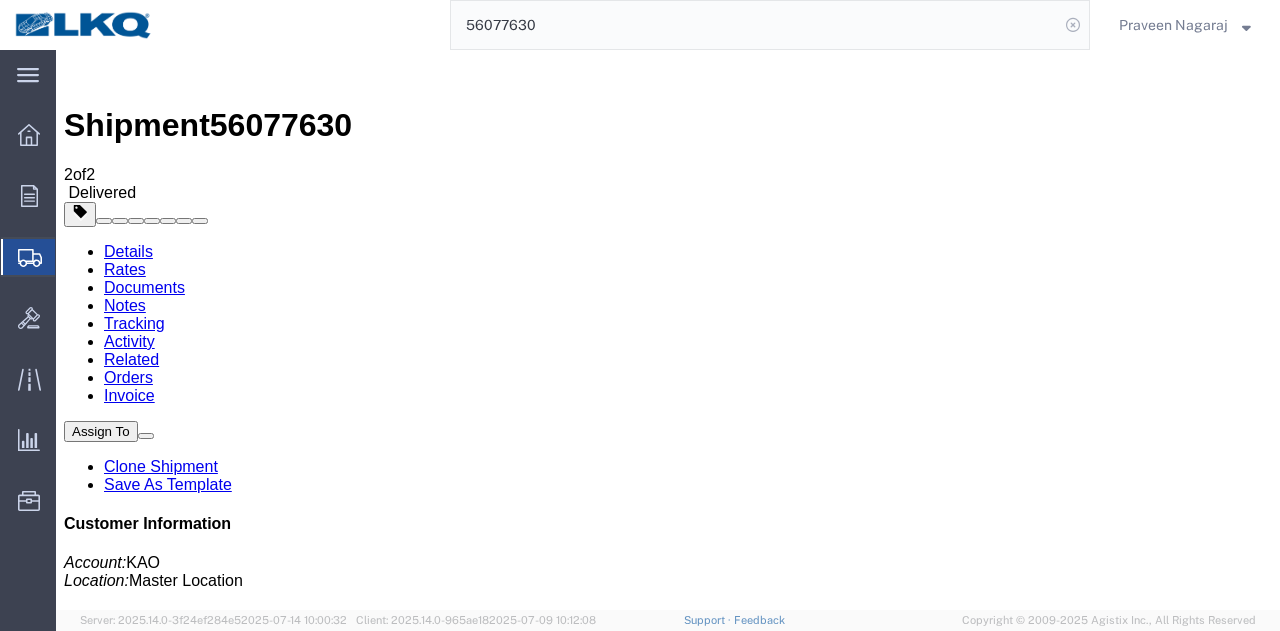 paste on "15886" 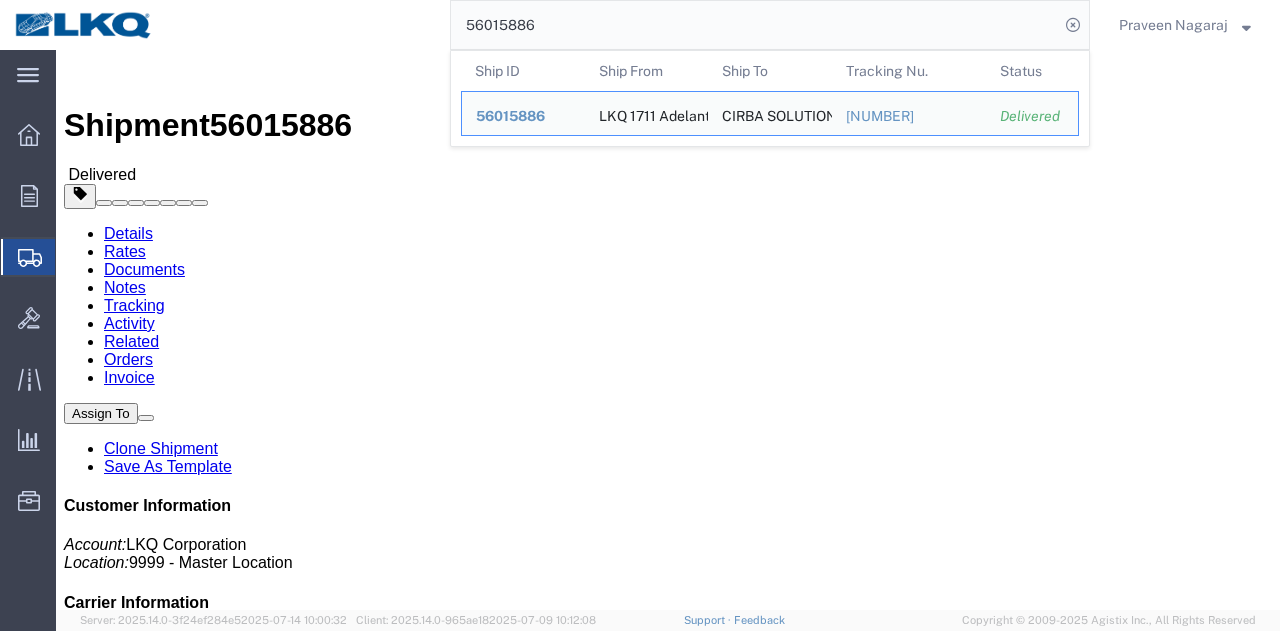 drag, startPoint x: 587, startPoint y: 12, endPoint x: 326, endPoint y: 29, distance: 261.55304 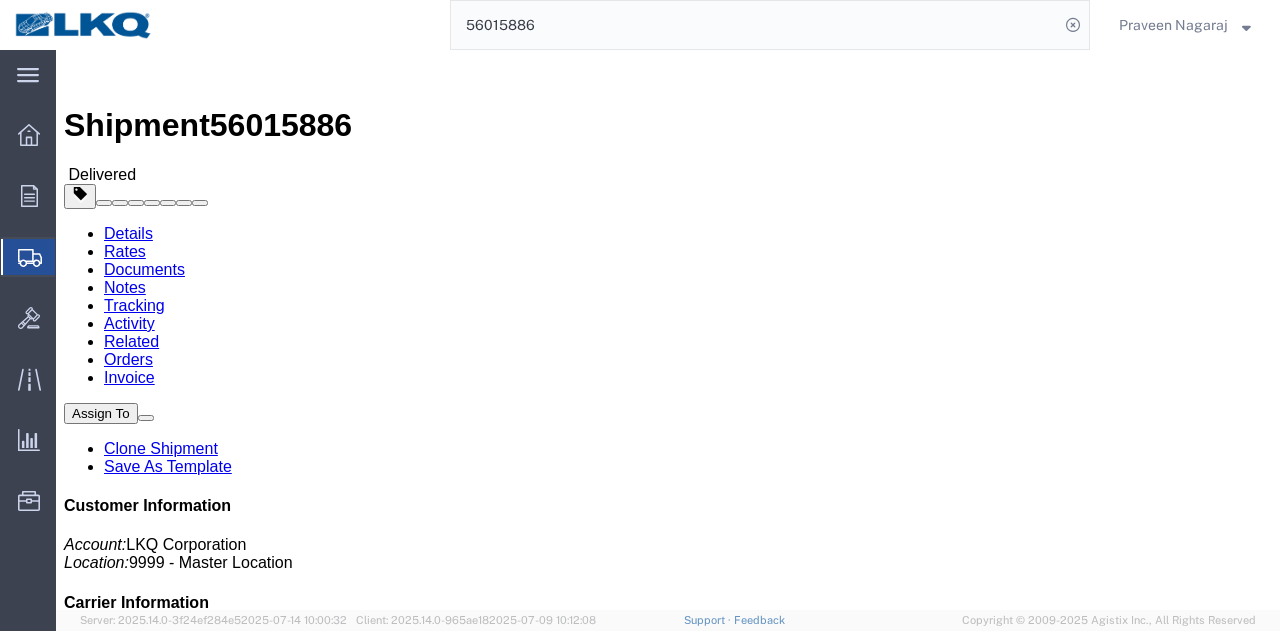paste on "[POSTAL_CODE]" 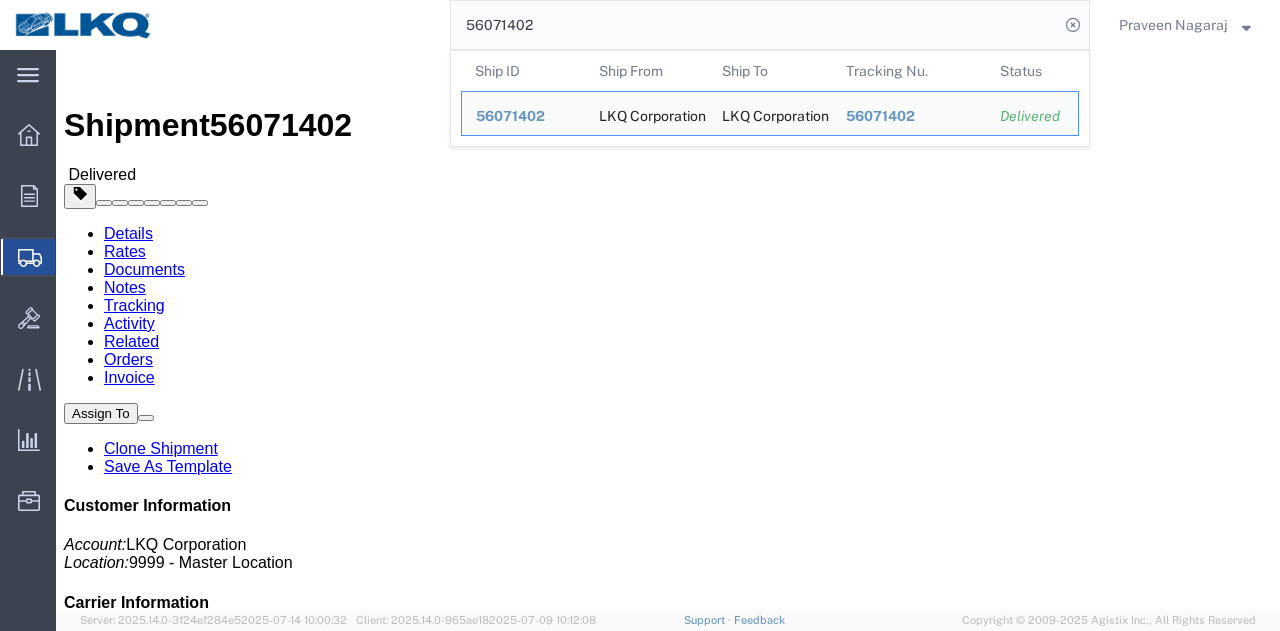 drag, startPoint x: 642, startPoint y: 30, endPoint x: 257, endPoint y: 35, distance: 385.03247 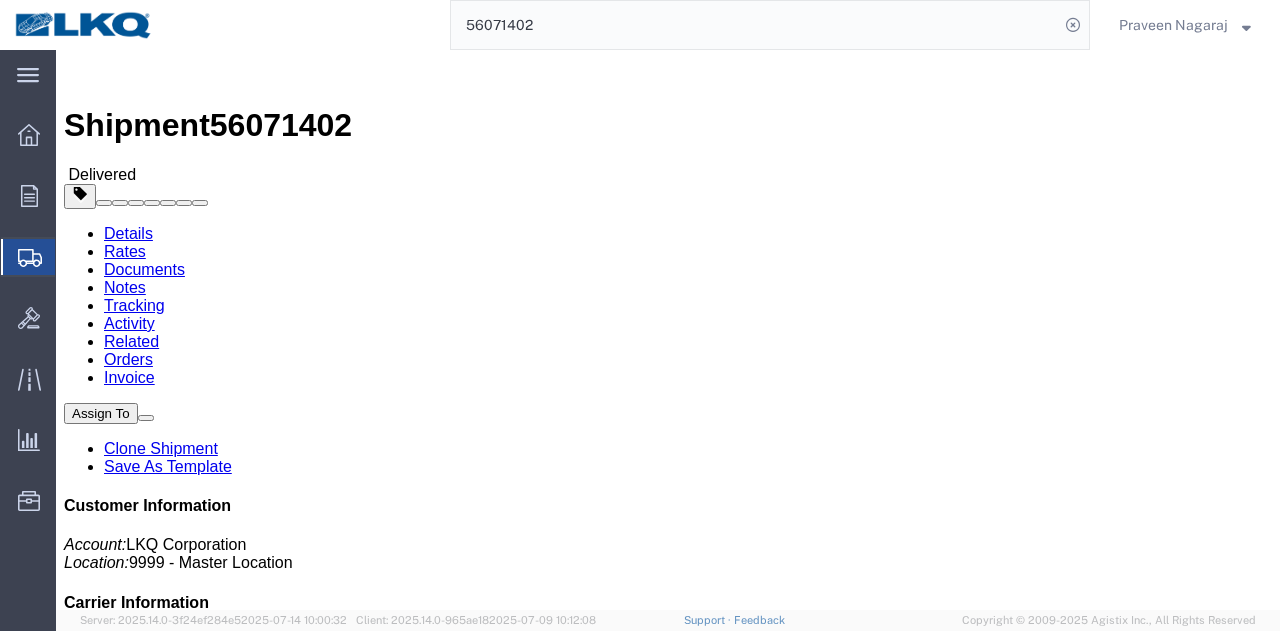 paste on "[NUMBER]" 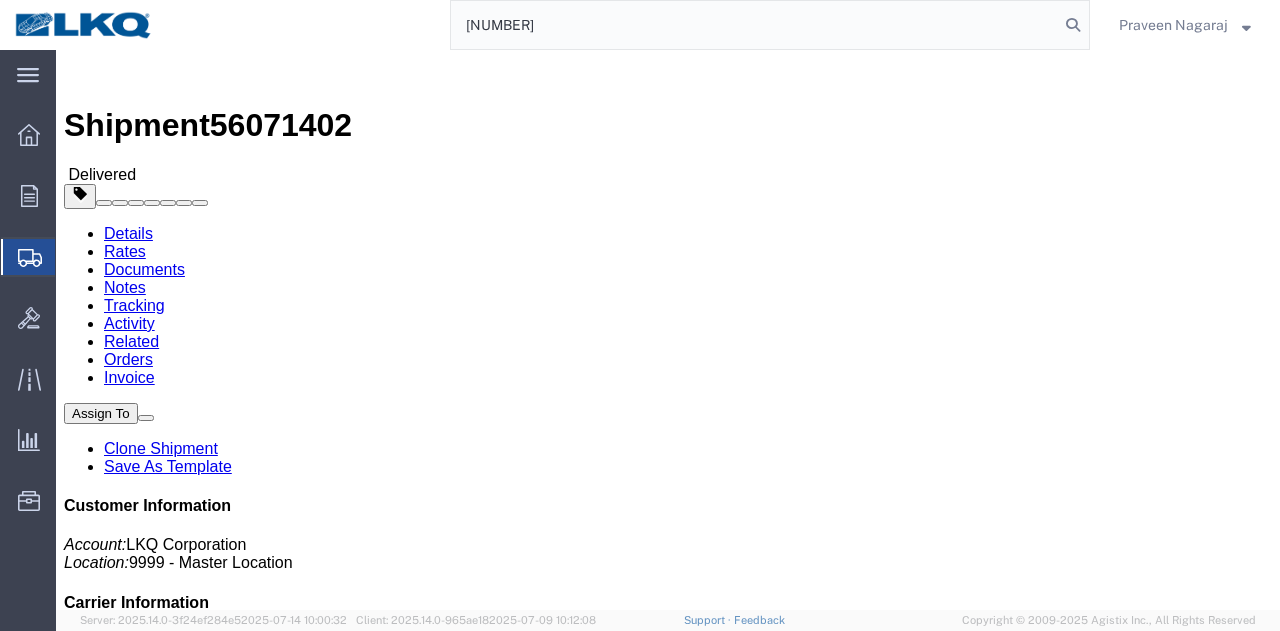 type on "[NUMBER]" 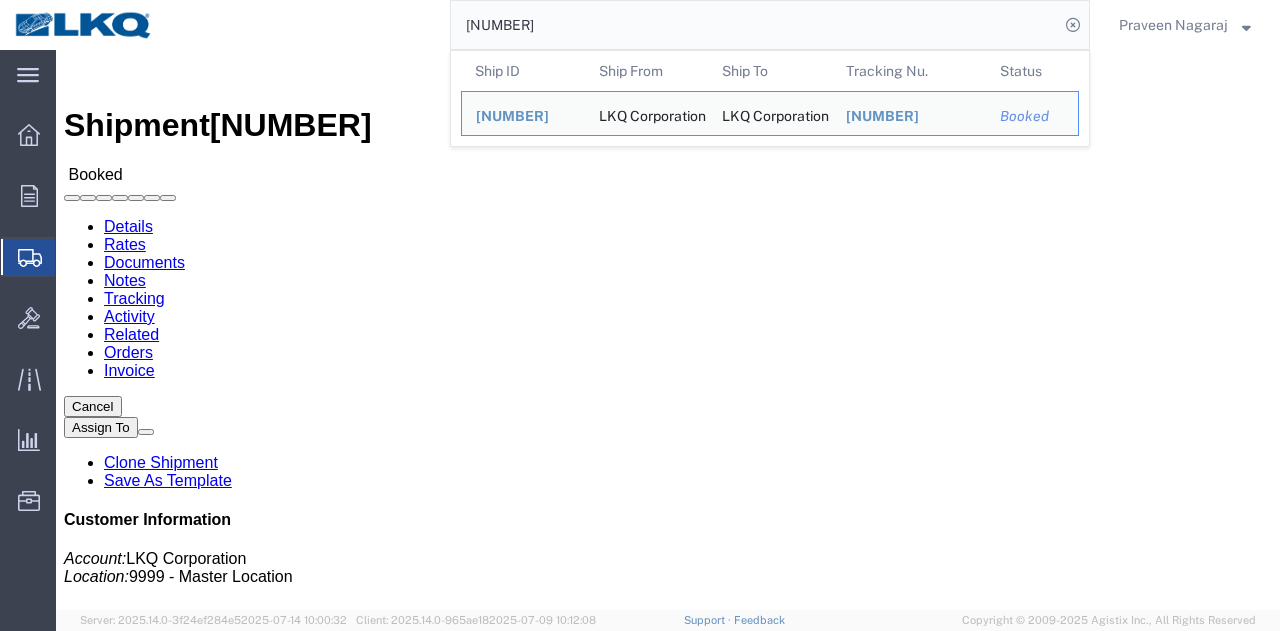 click on "Tracking" 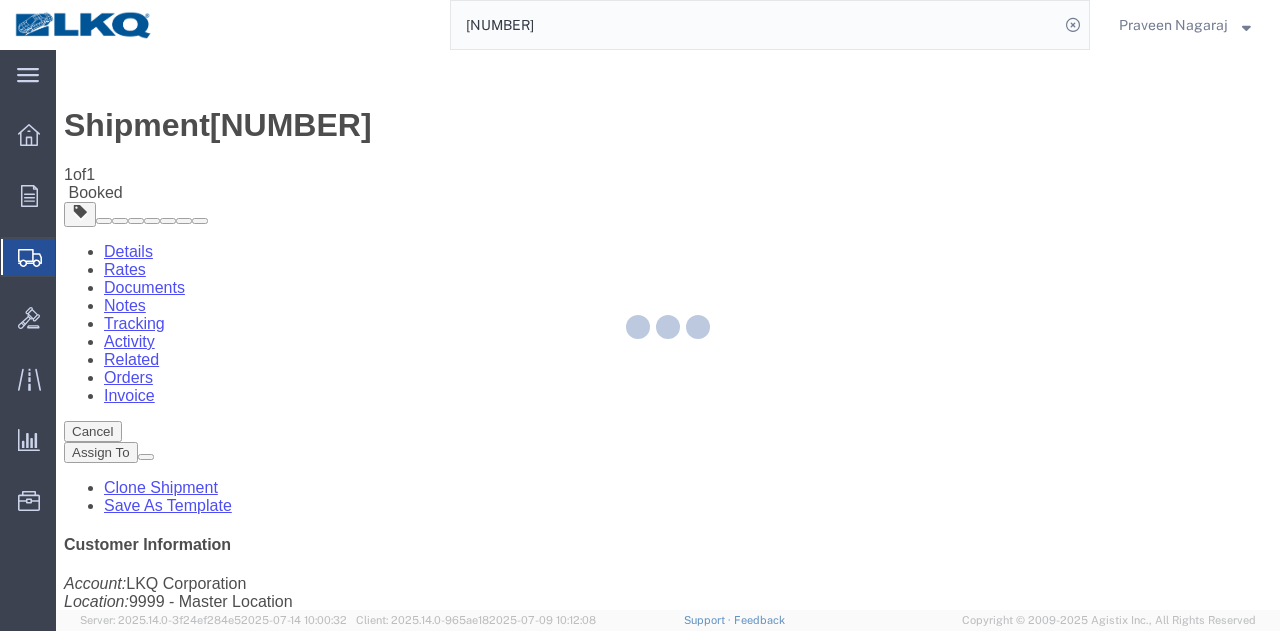 click 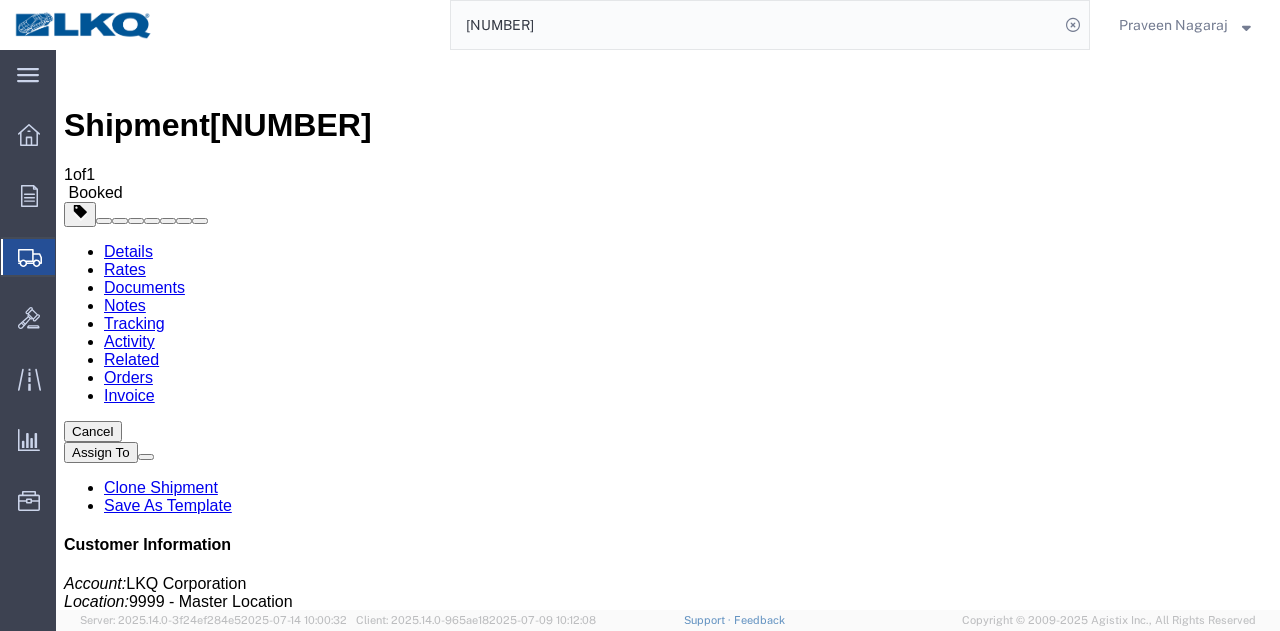 click on "Add New Tracking" at bounding box center (229, 1156) 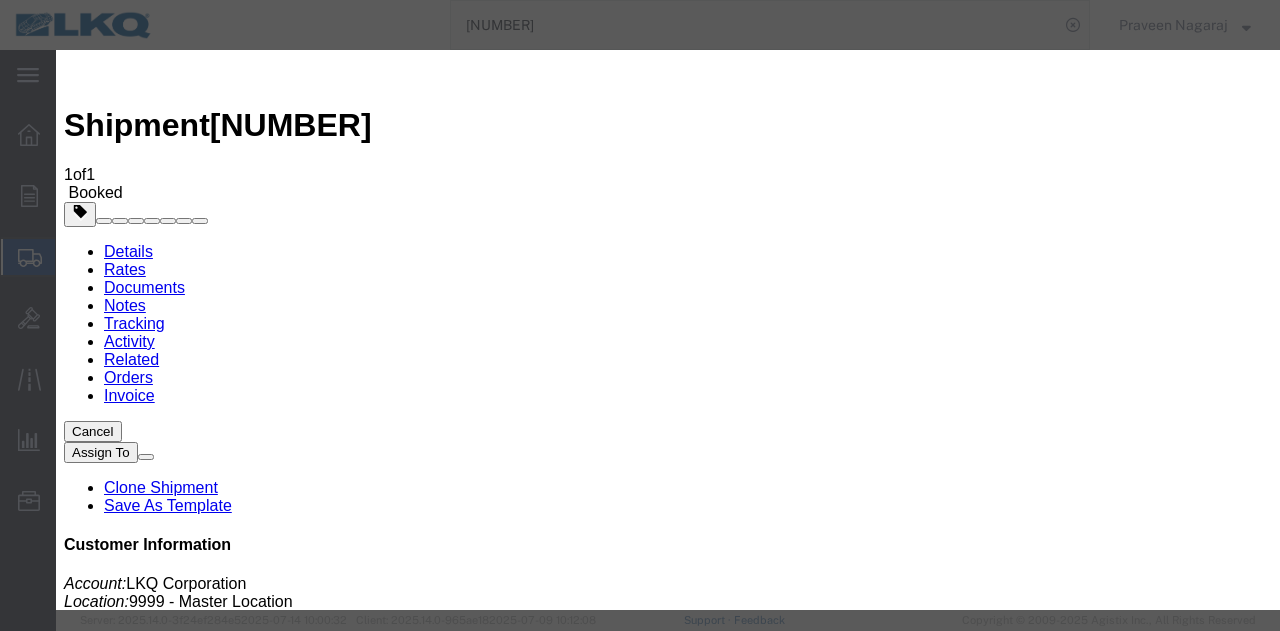 type on "07/15/2025" 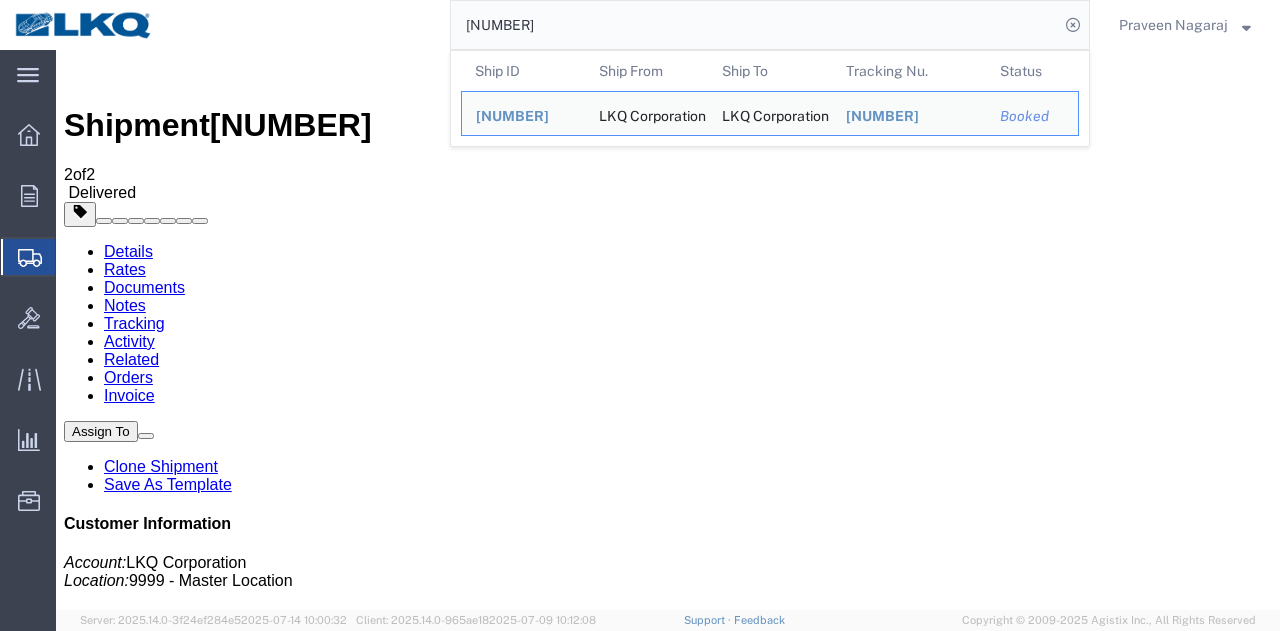 drag, startPoint x: 597, startPoint y: 25, endPoint x: 302, endPoint y: 25, distance: 295 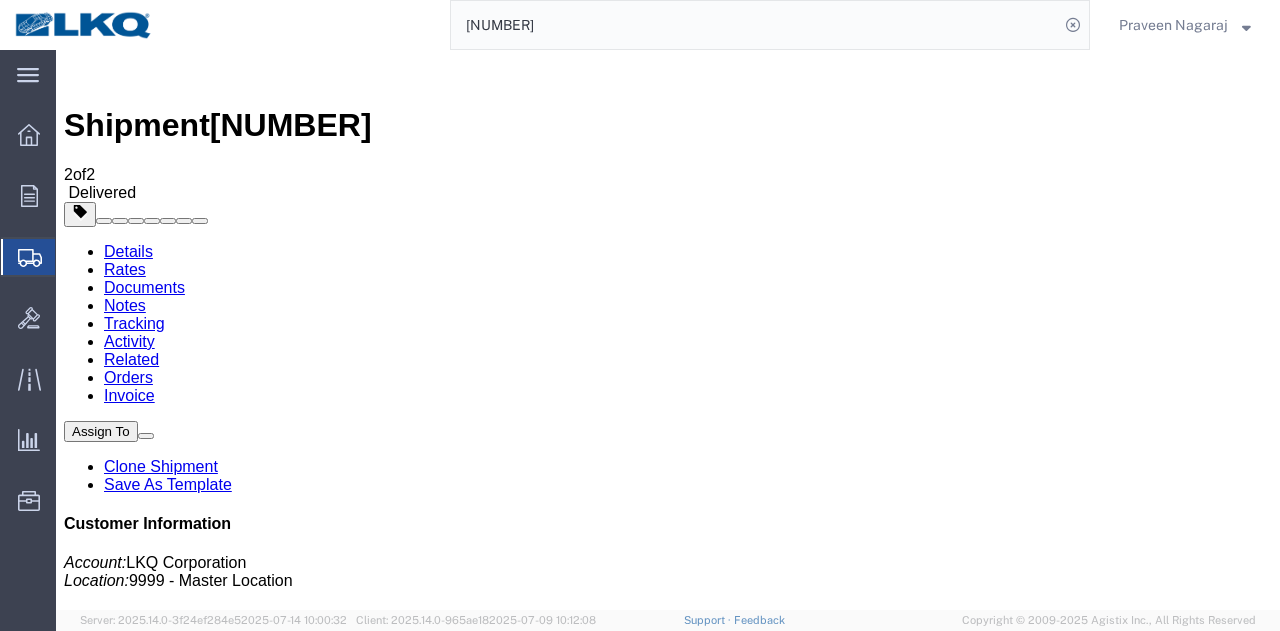 paste on "[NUMBER]" 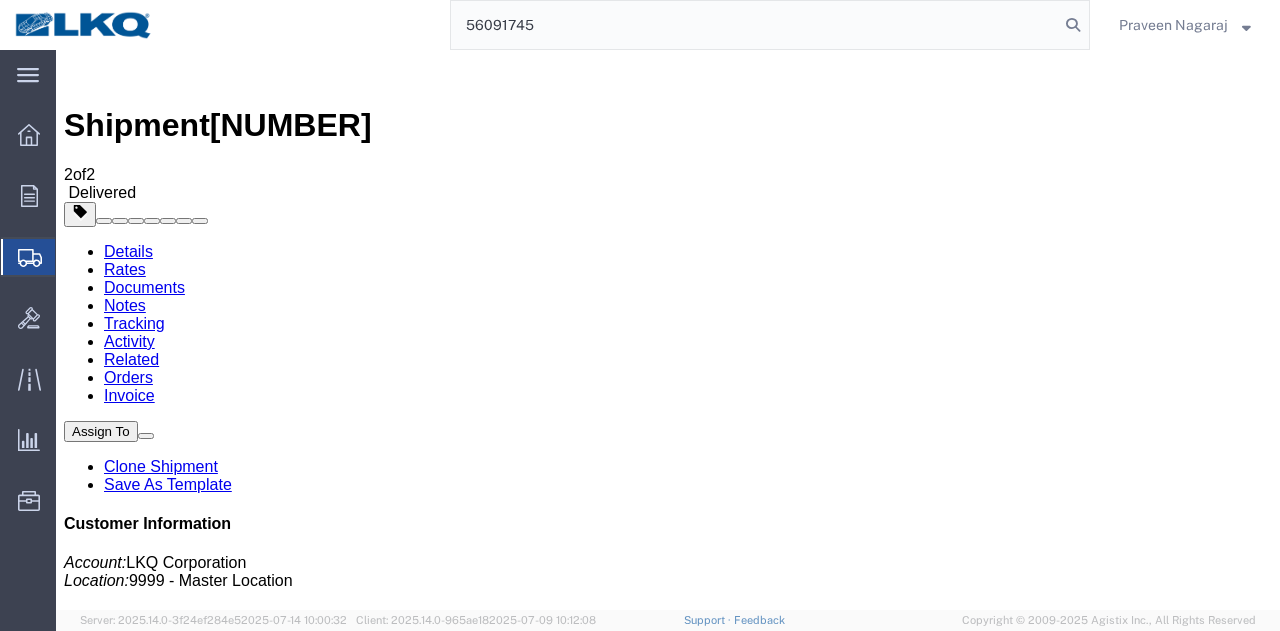 type on "56091745" 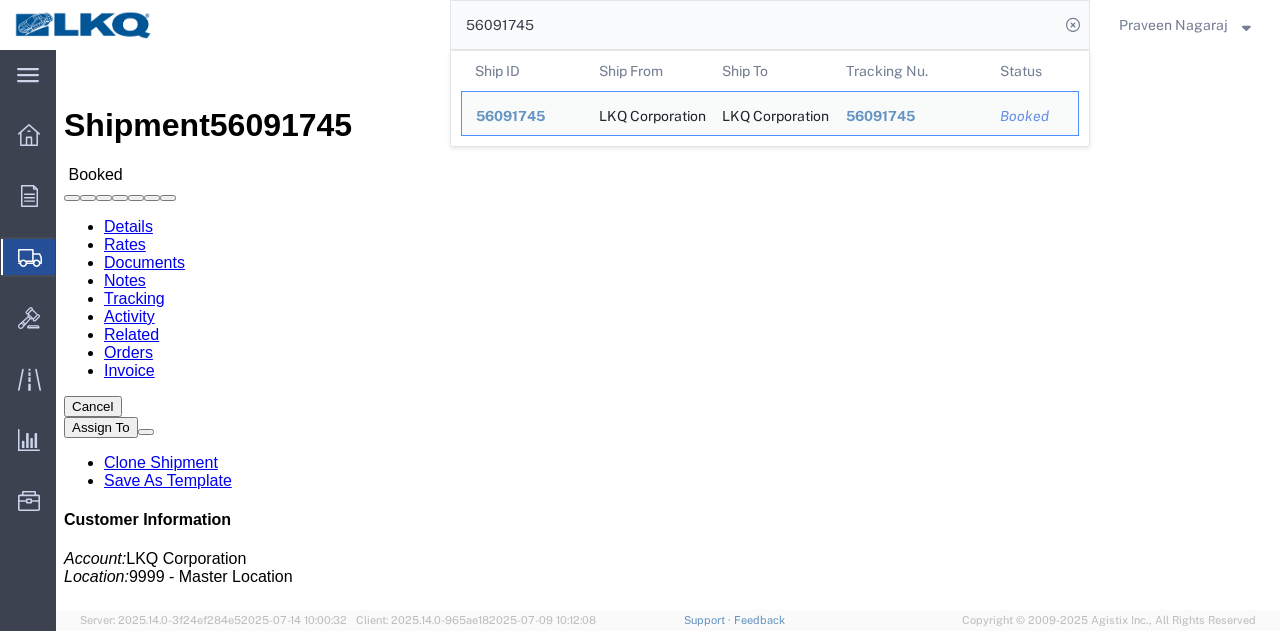 click on "Tracking" 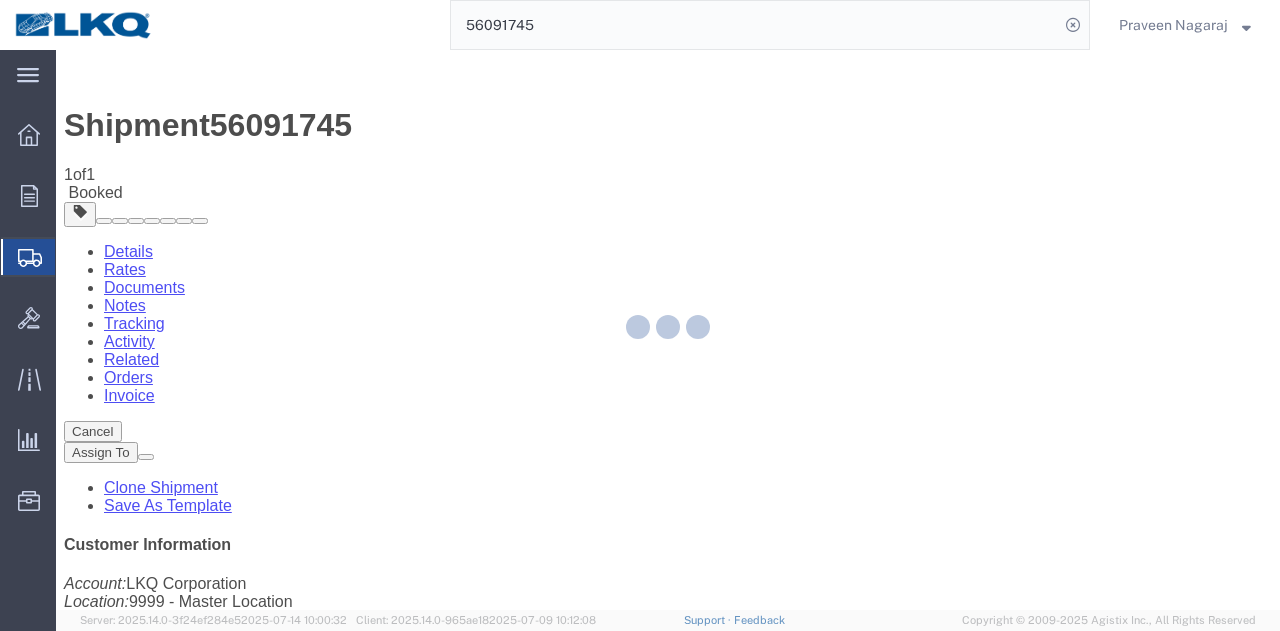 click 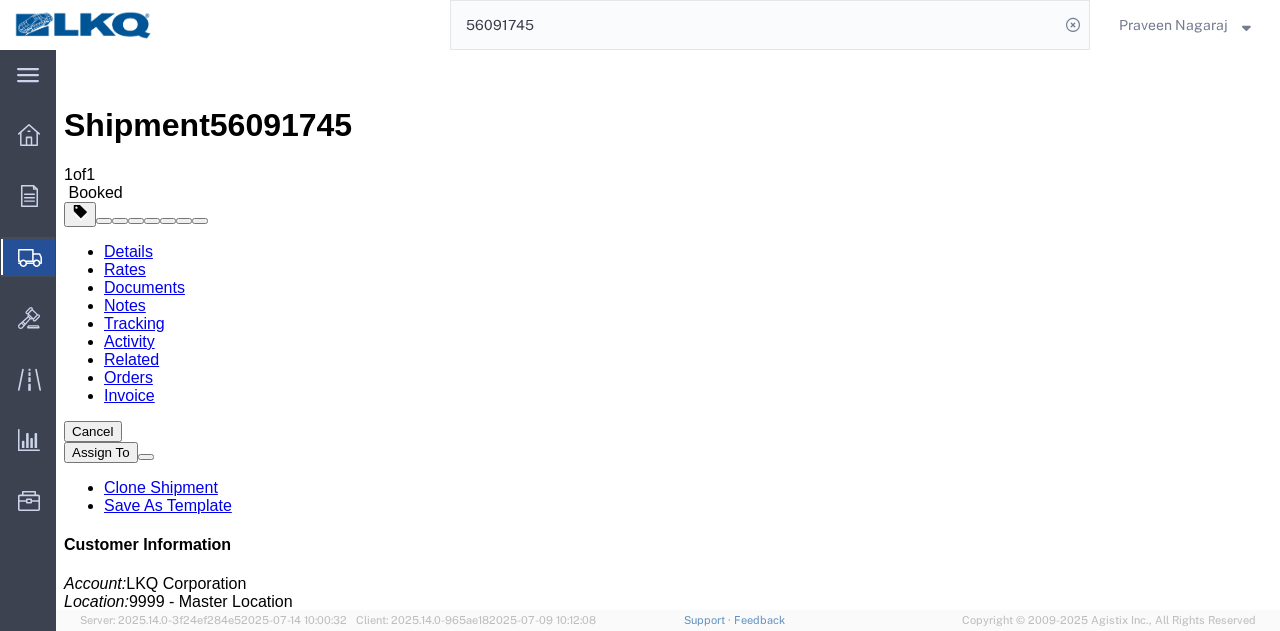 click on "Add New Tracking" at bounding box center (229, 1156) 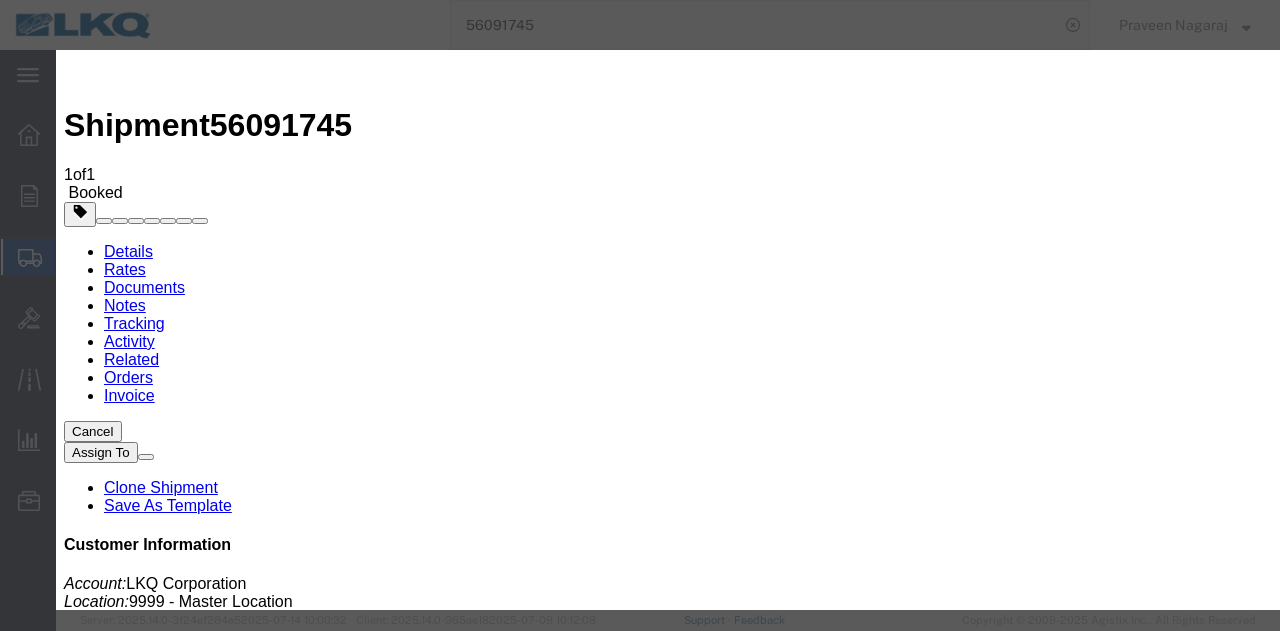 type on "07/15/2025" 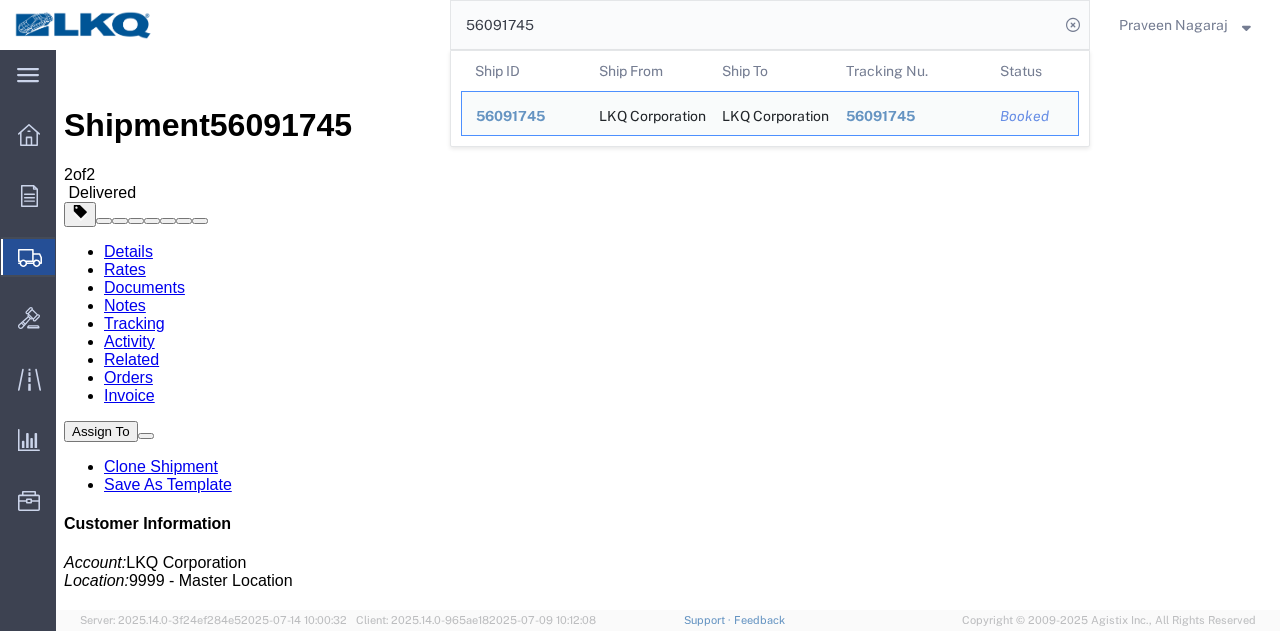 drag, startPoint x: 567, startPoint y: 26, endPoint x: 279, endPoint y: 16, distance: 288.17355 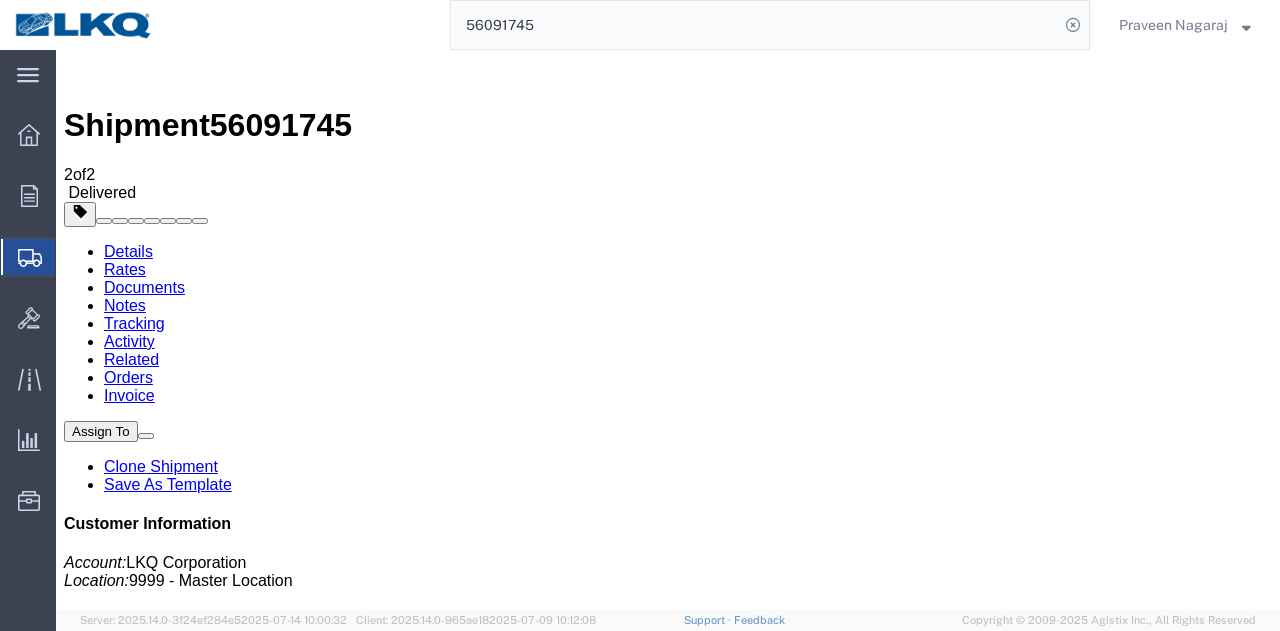 paste on "[POSTAL_CODE]" 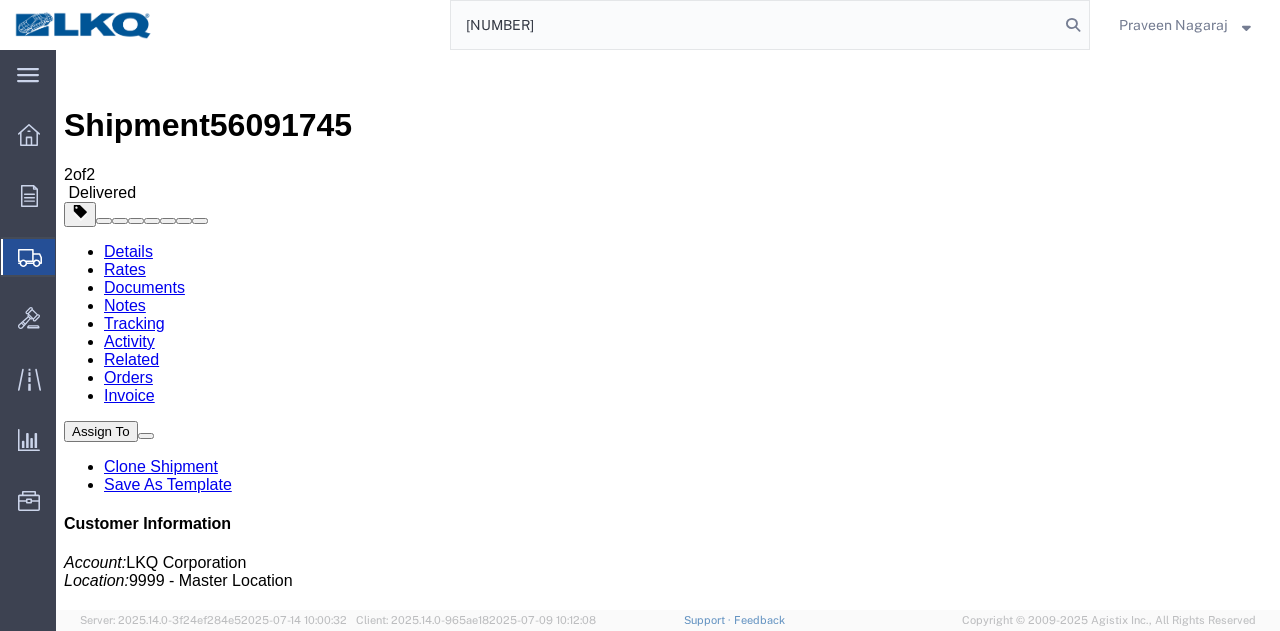 type on "[NUMBER]" 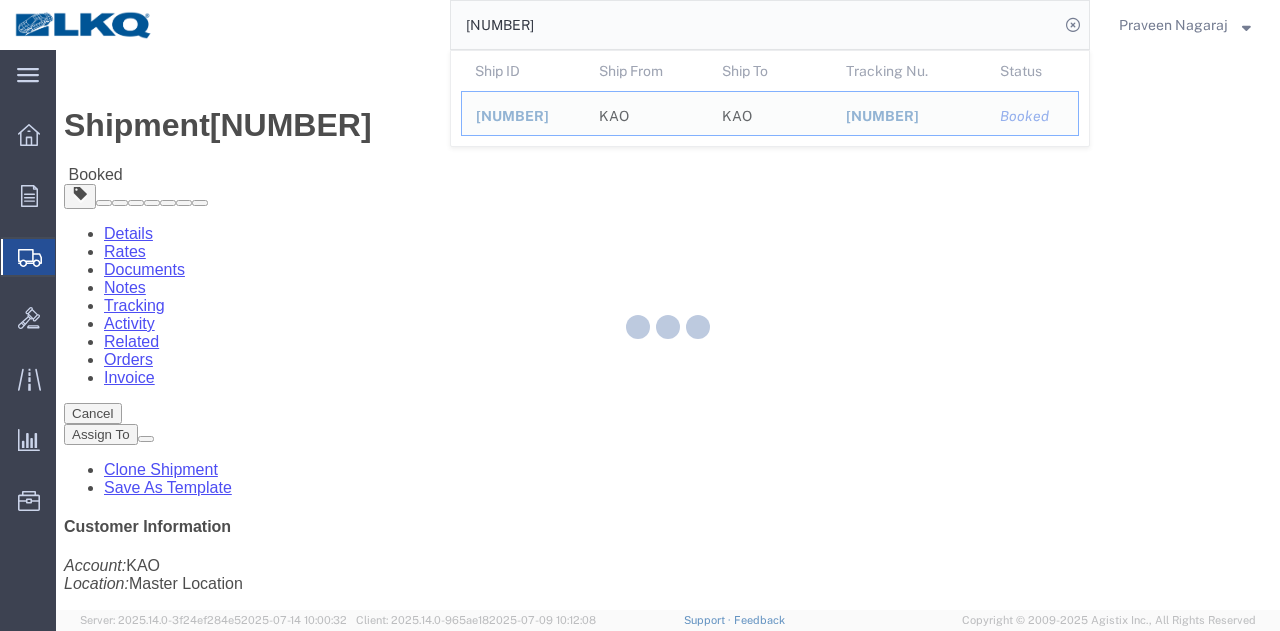 click 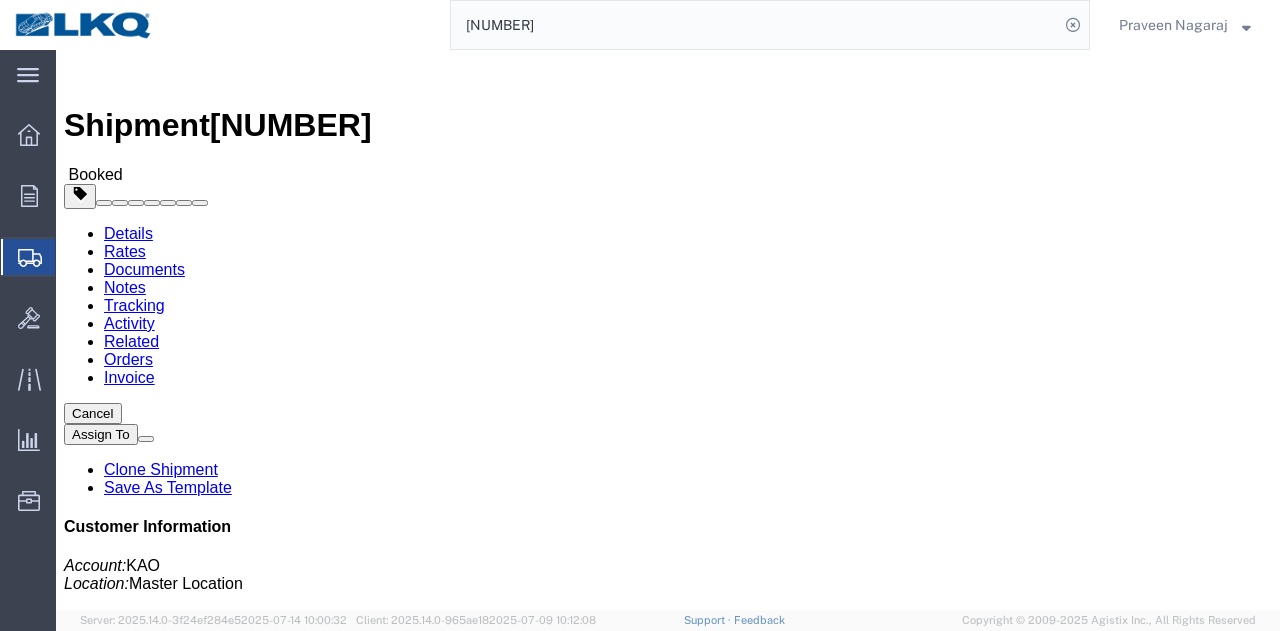 click on "Tracking" 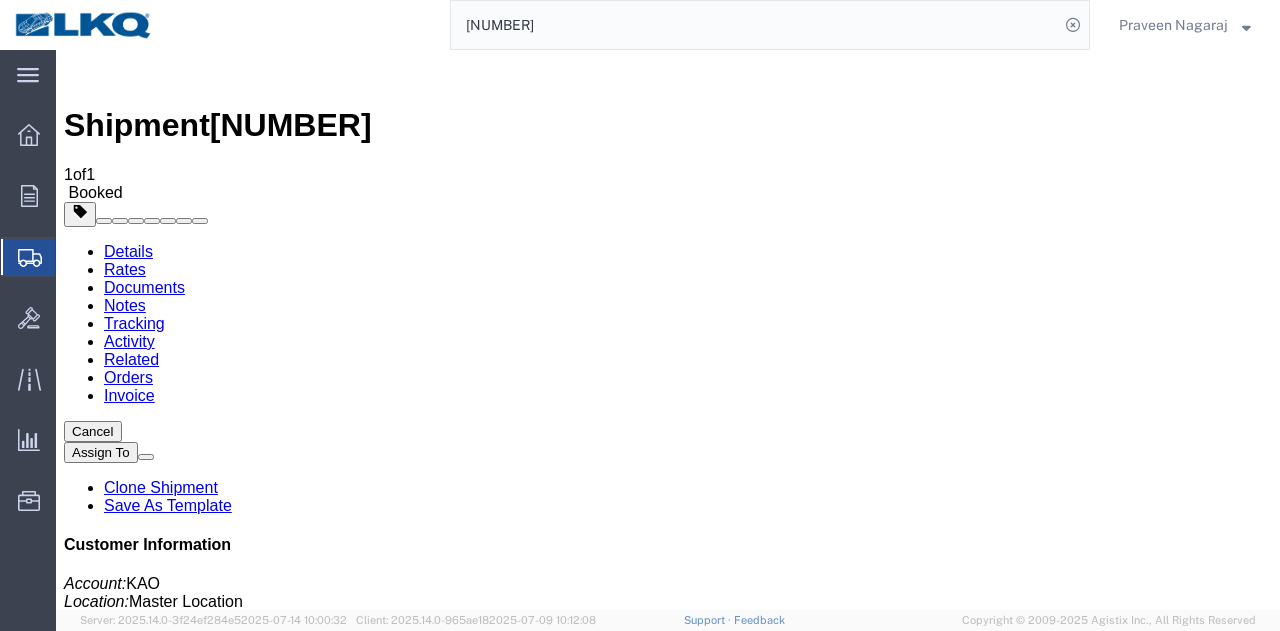 click on "Add New Tracking" at bounding box center (229, 1156) 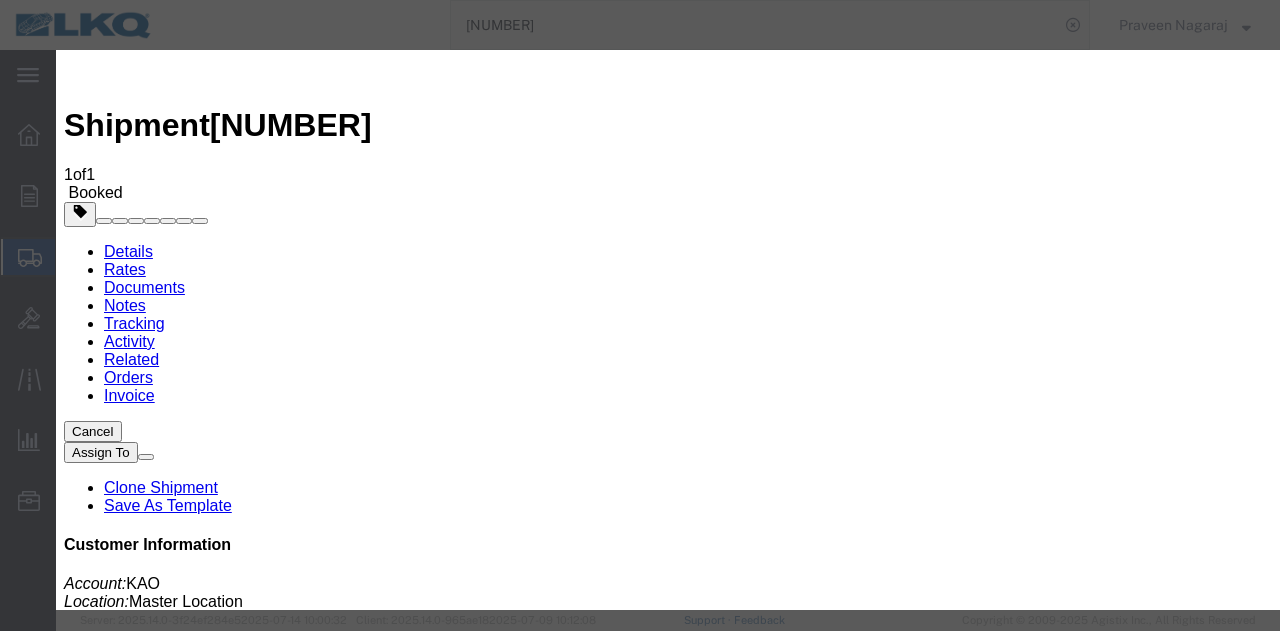 type on "07/15/2025" 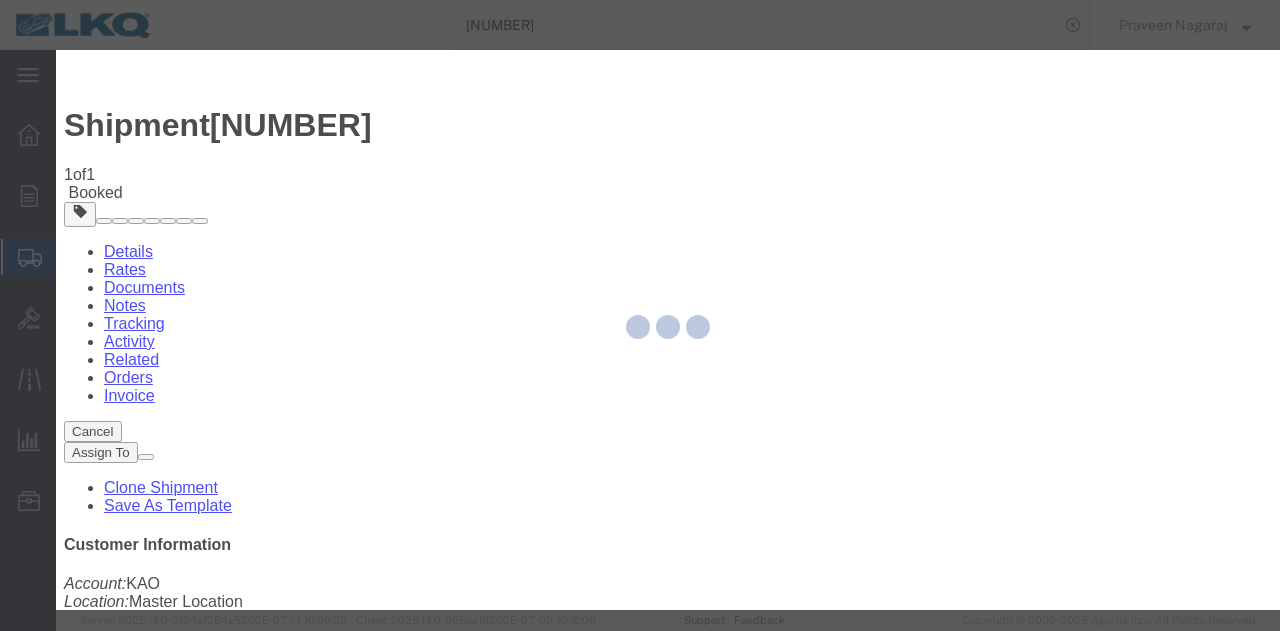 type 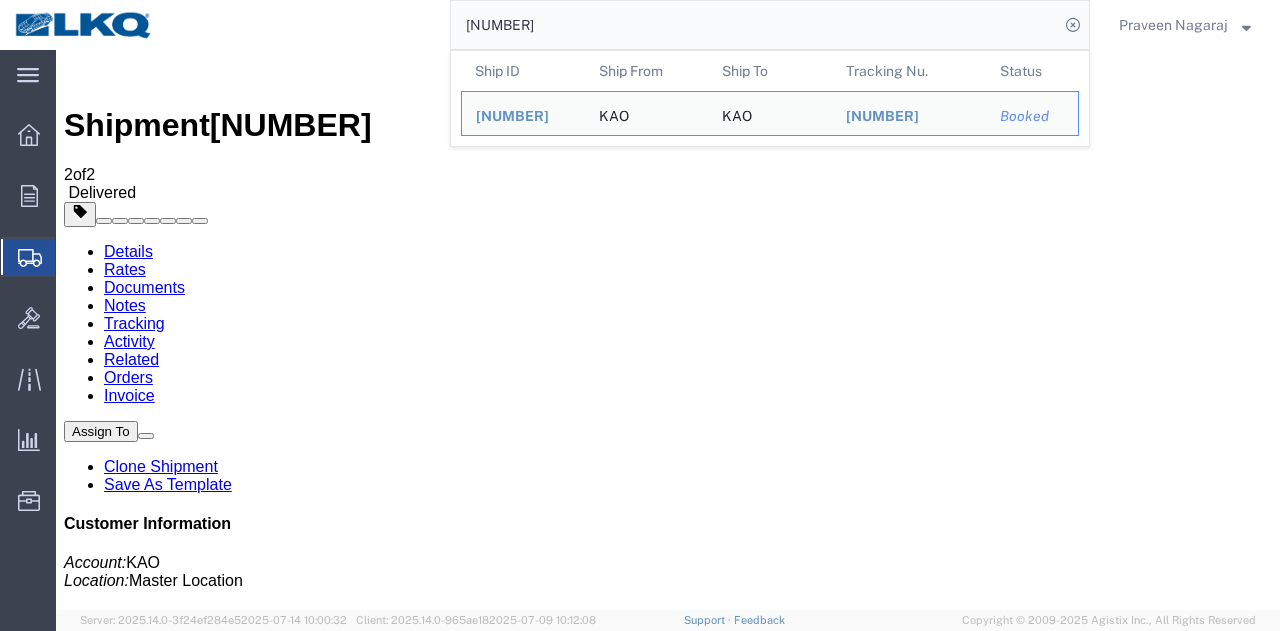 drag, startPoint x: 601, startPoint y: 25, endPoint x: 346, endPoint y: 29, distance: 255.03137 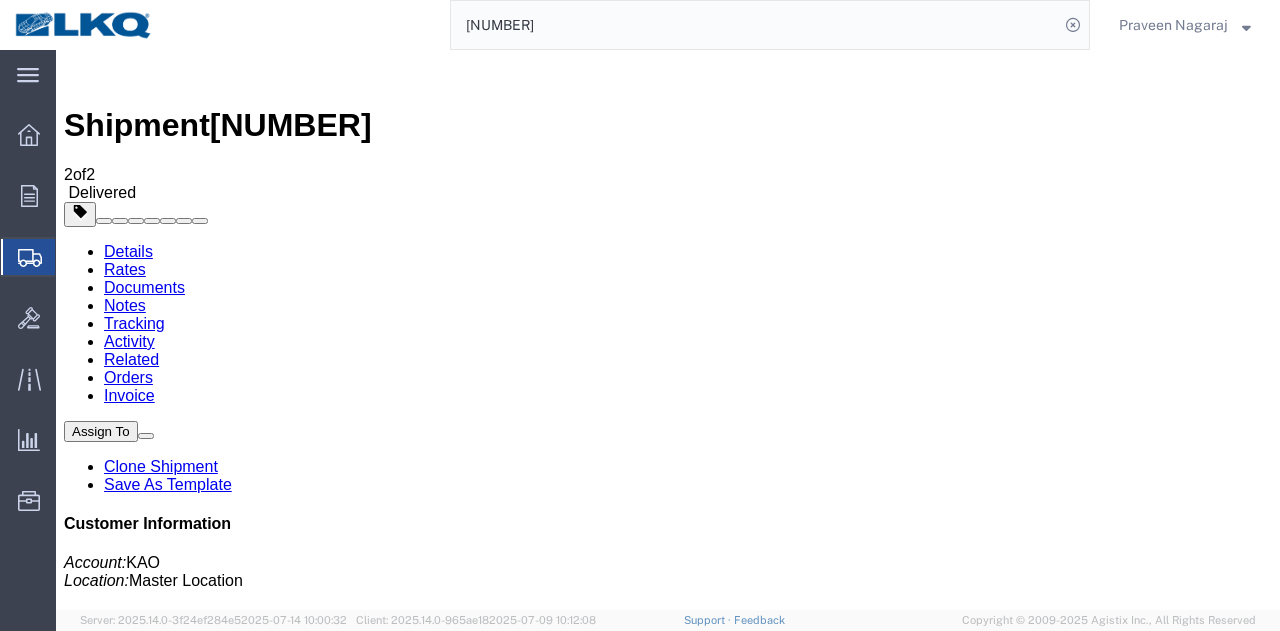 paste on "[NUMBER]" 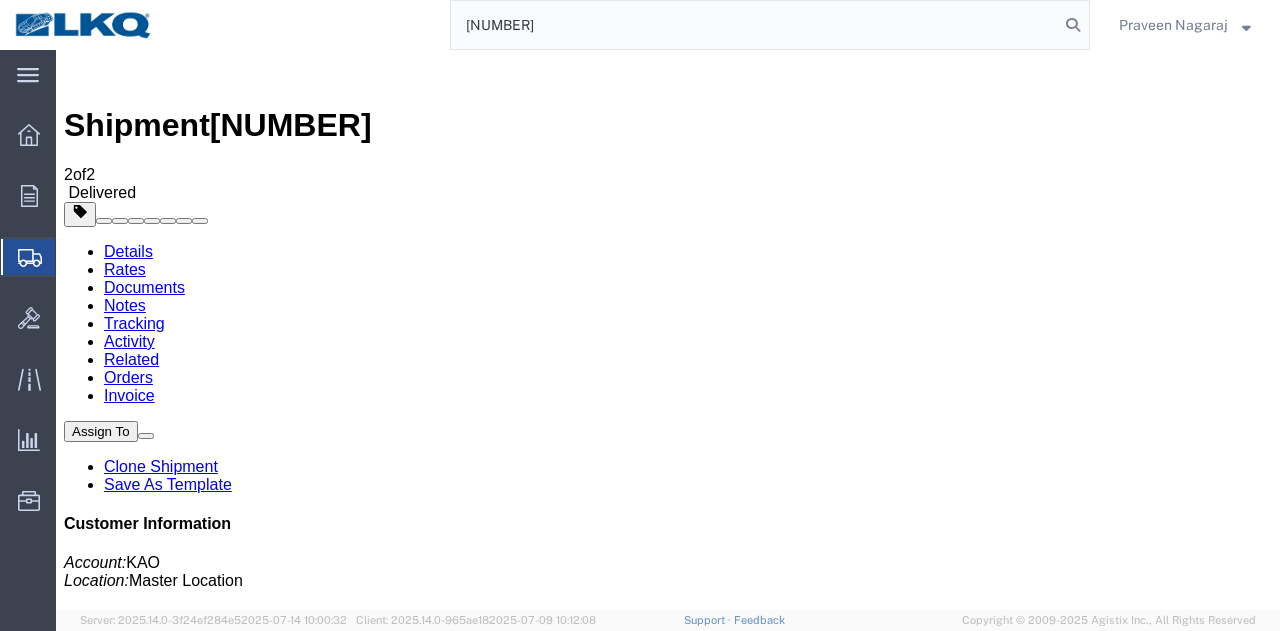 type on "[NUMBER]" 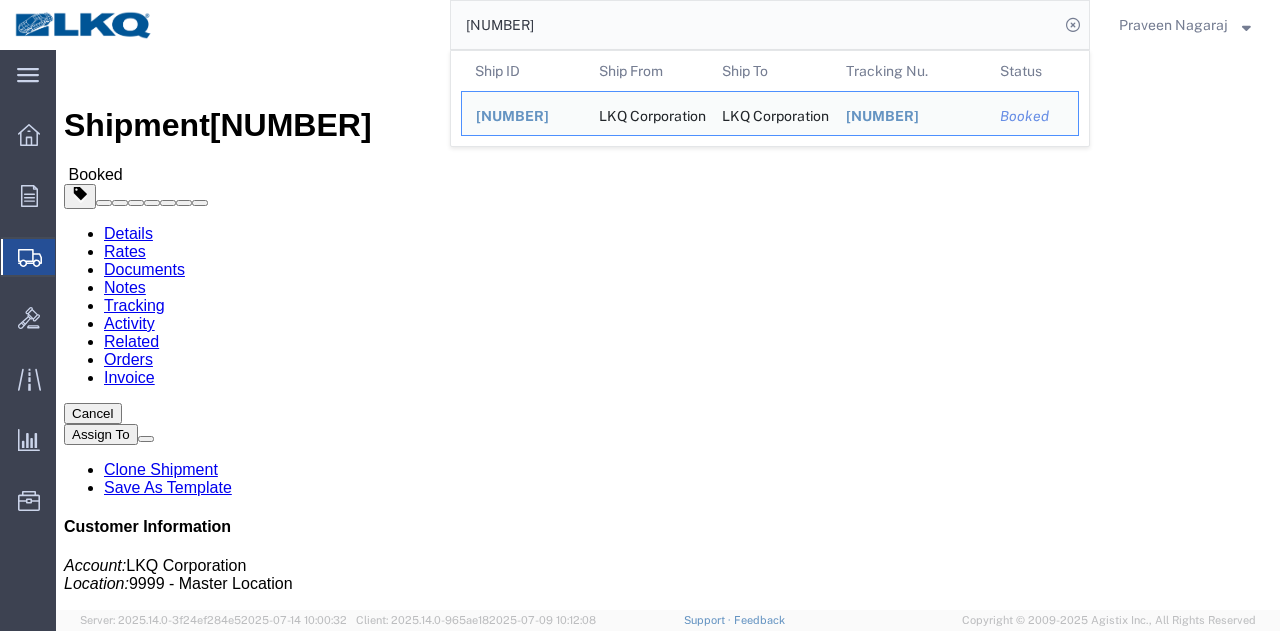 click on "Tracking" 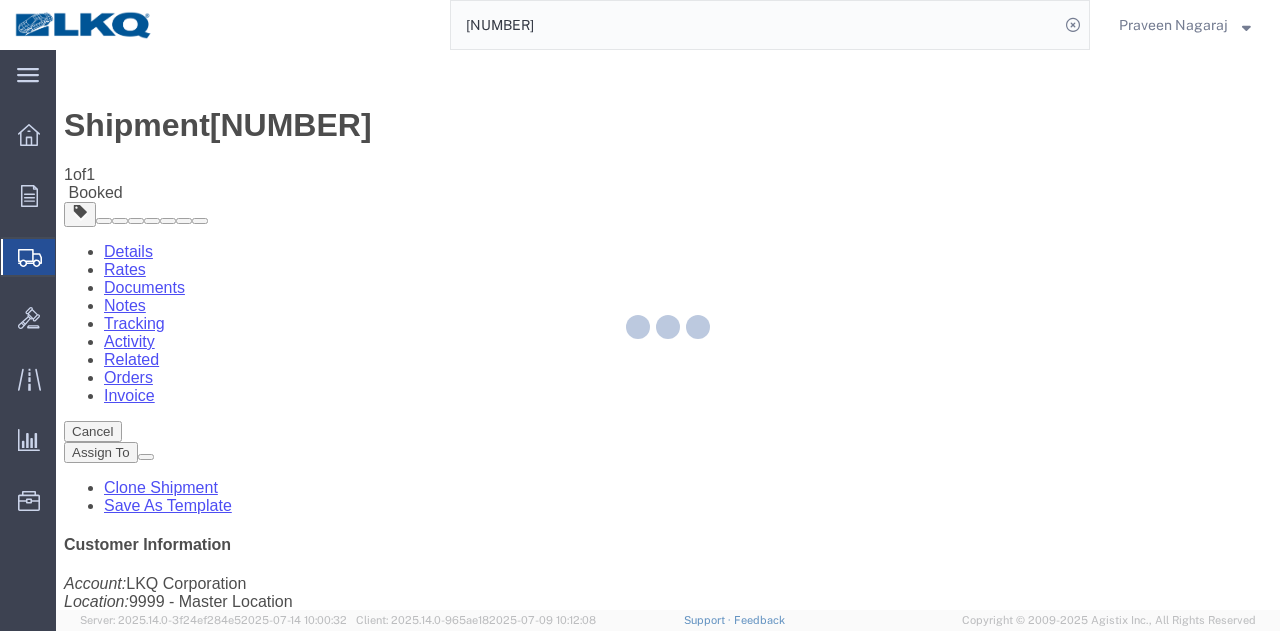 click 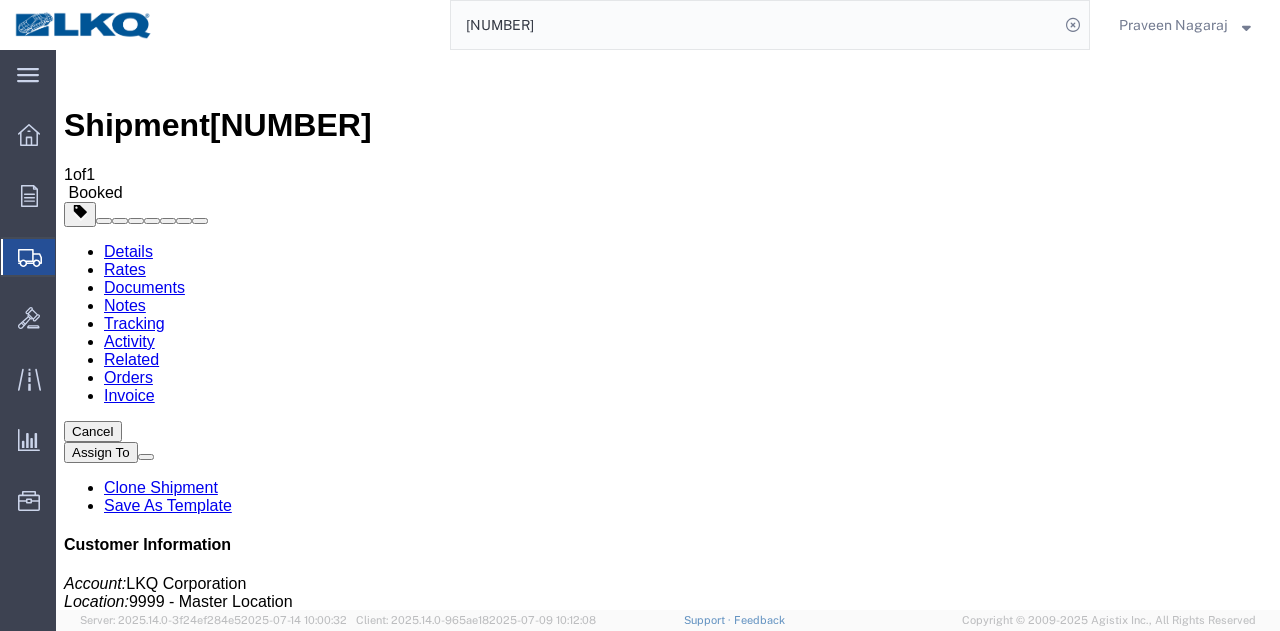 click on "Add New Tracking" at bounding box center (229, 1156) 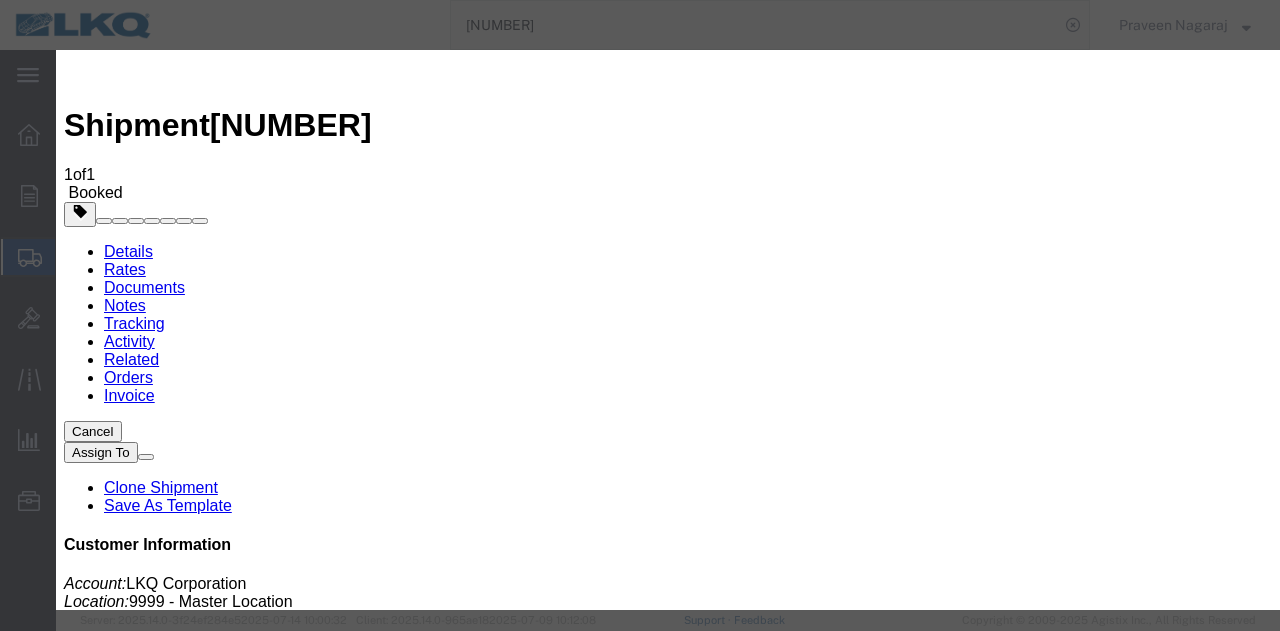 type on "07/15/2025" 